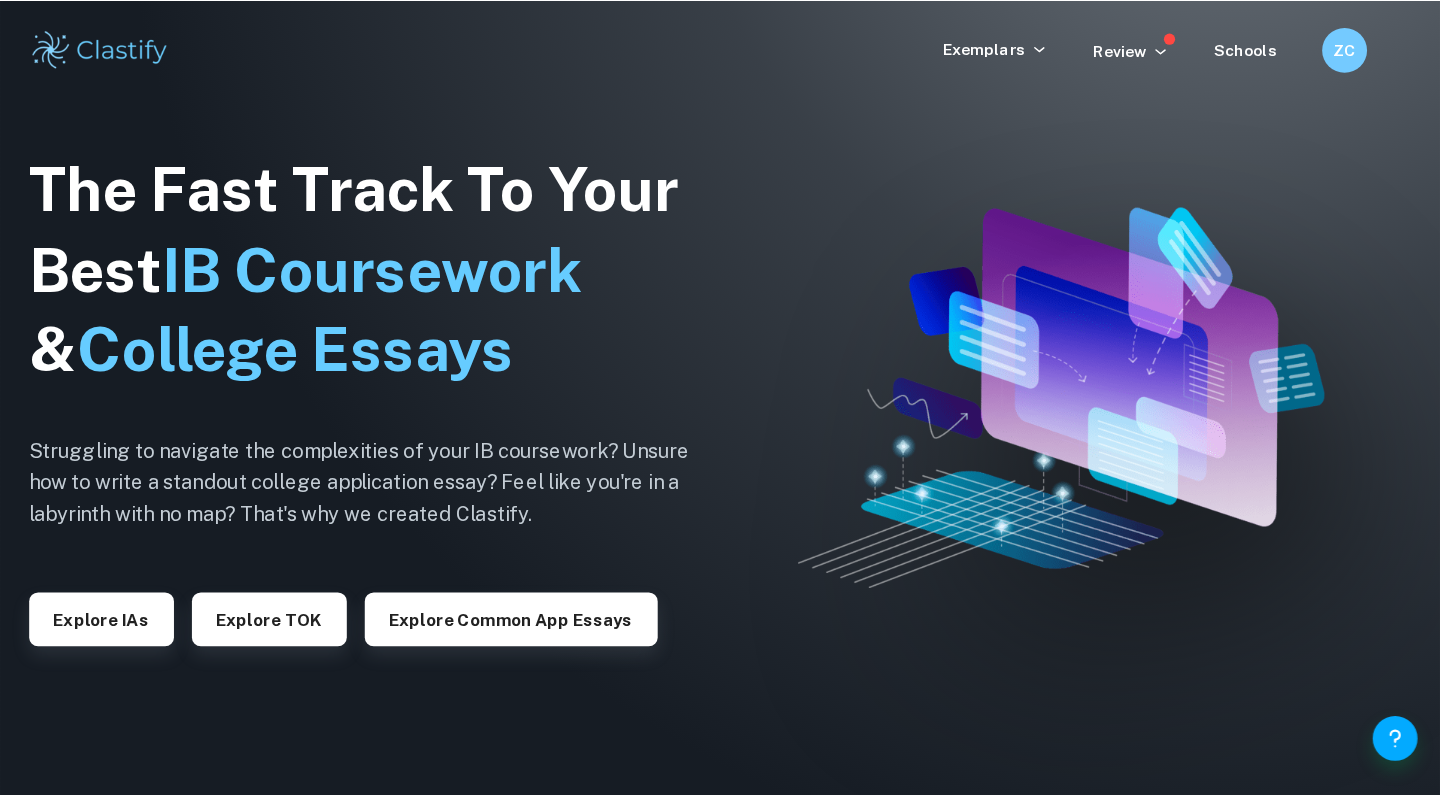 scroll, scrollTop: 0, scrollLeft: 0, axis: both 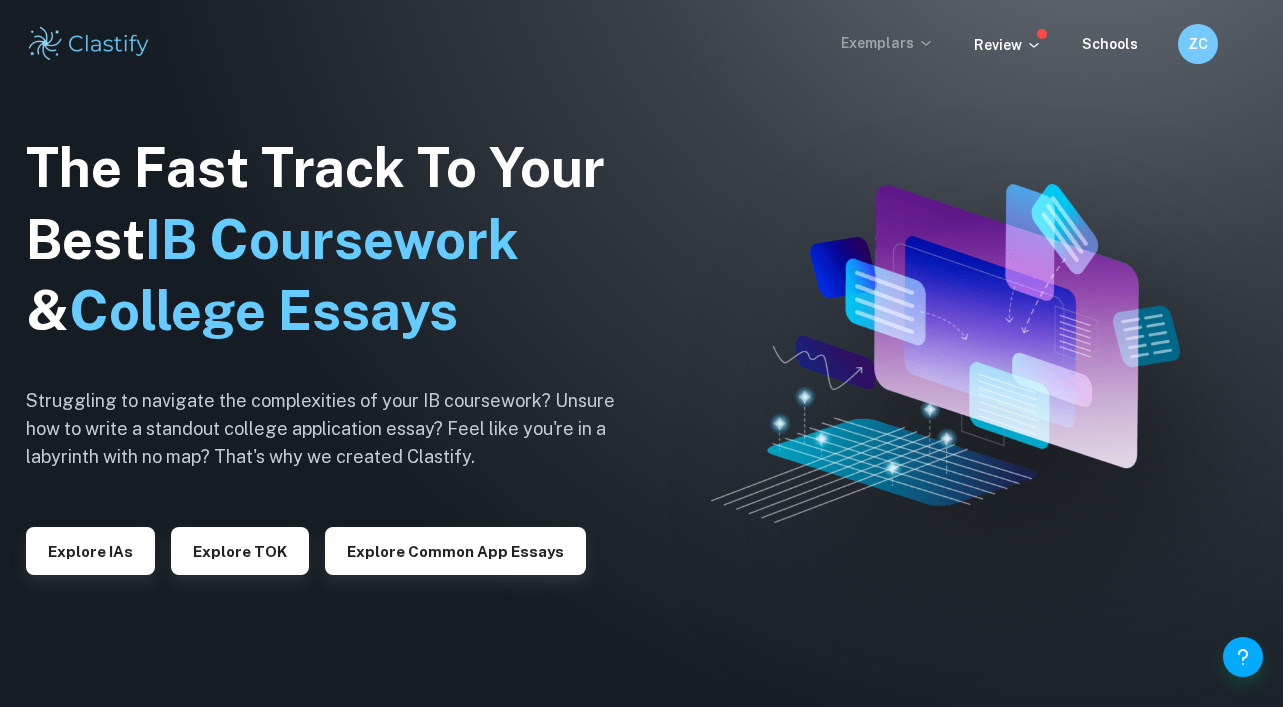 click on "Exemplars" at bounding box center (887, 43) 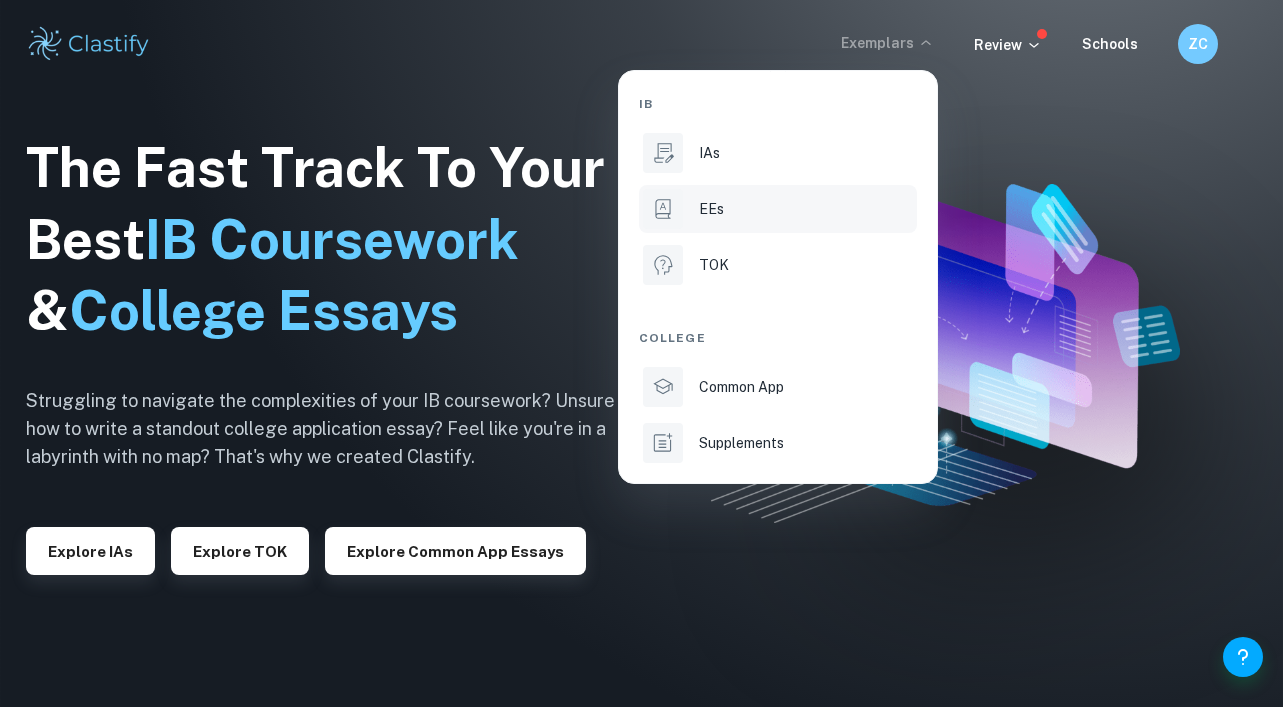 click on "EEs" at bounding box center [778, 209] 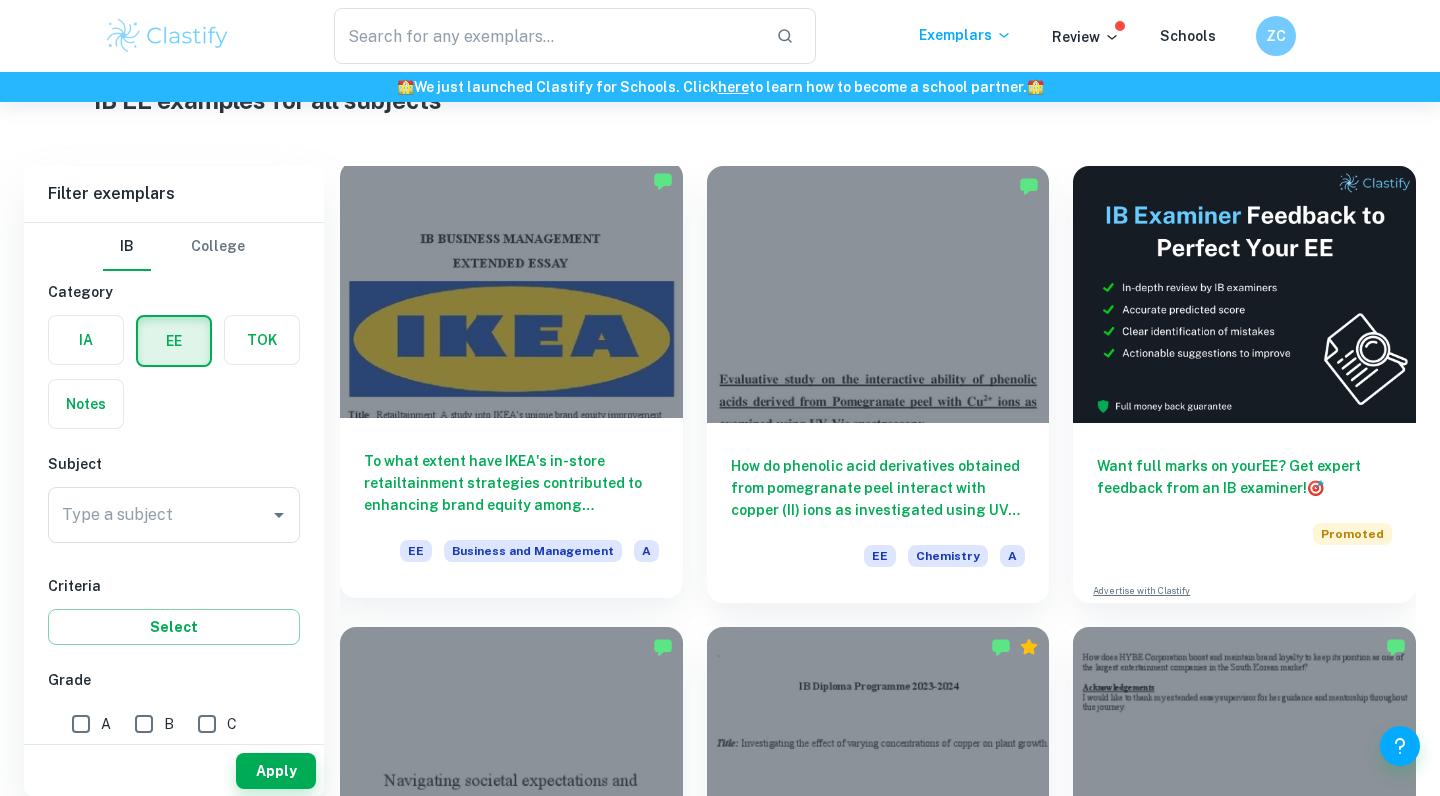 scroll, scrollTop: 99, scrollLeft: 0, axis: vertical 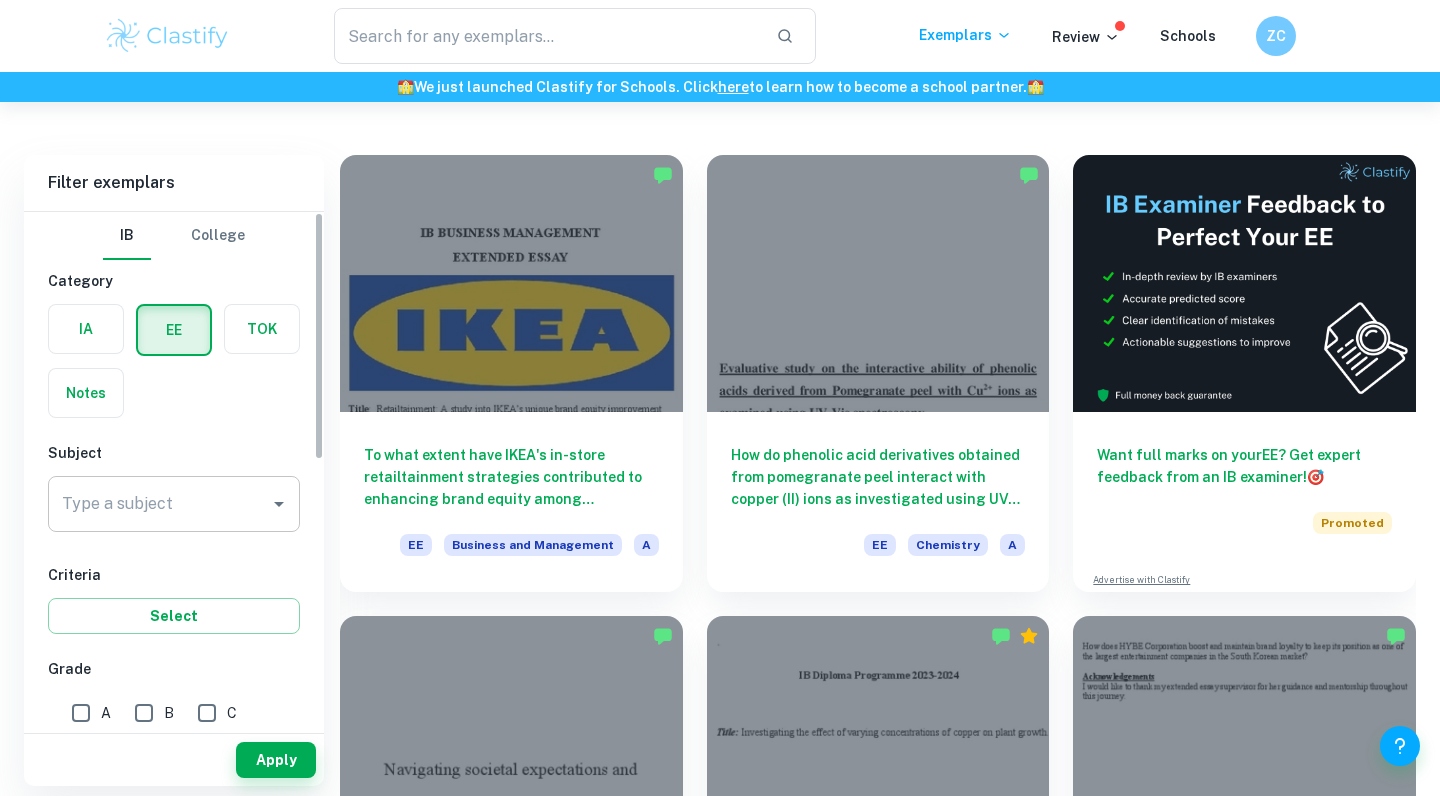 click on "Type a subject" at bounding box center (174, 504) 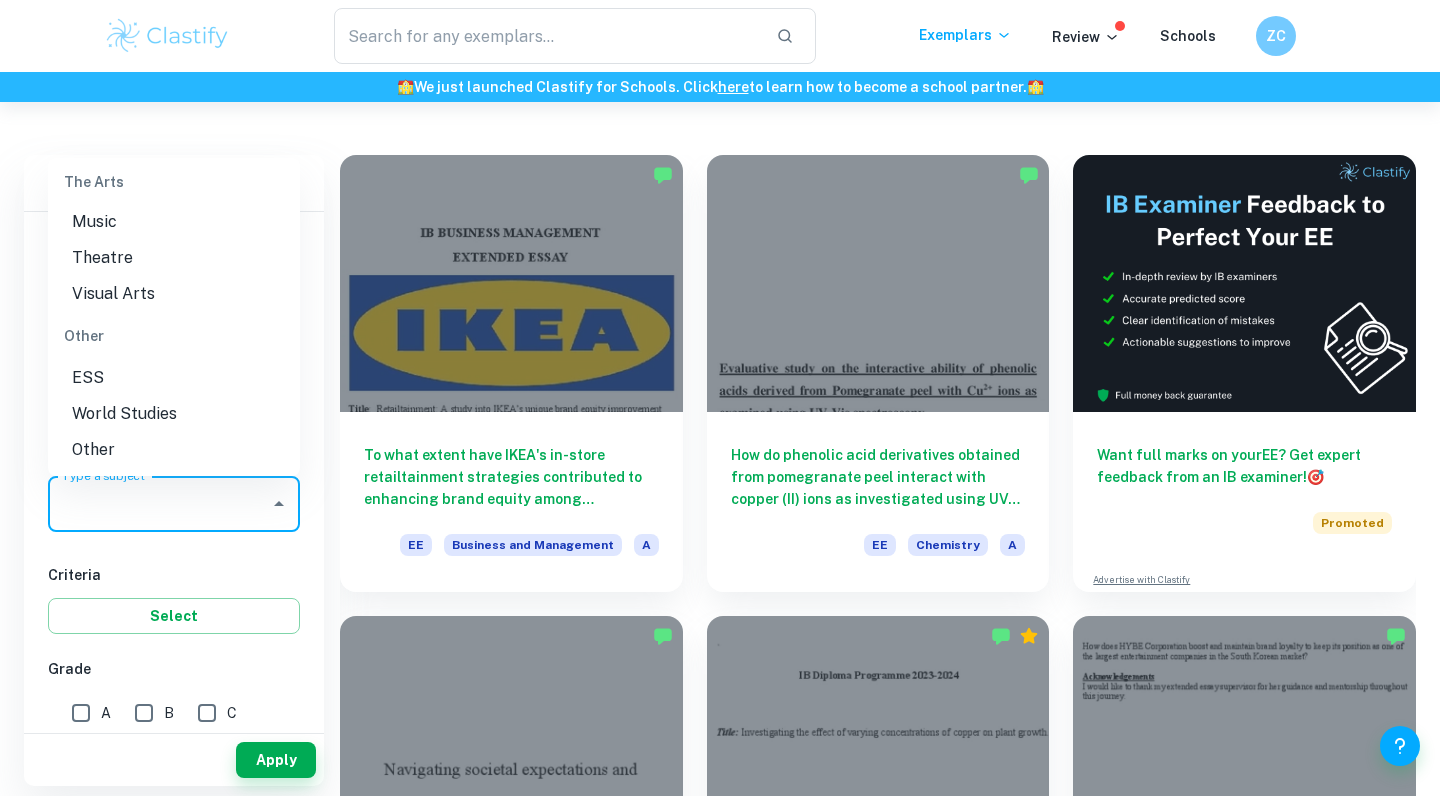 scroll, scrollTop: 2701, scrollLeft: 0, axis: vertical 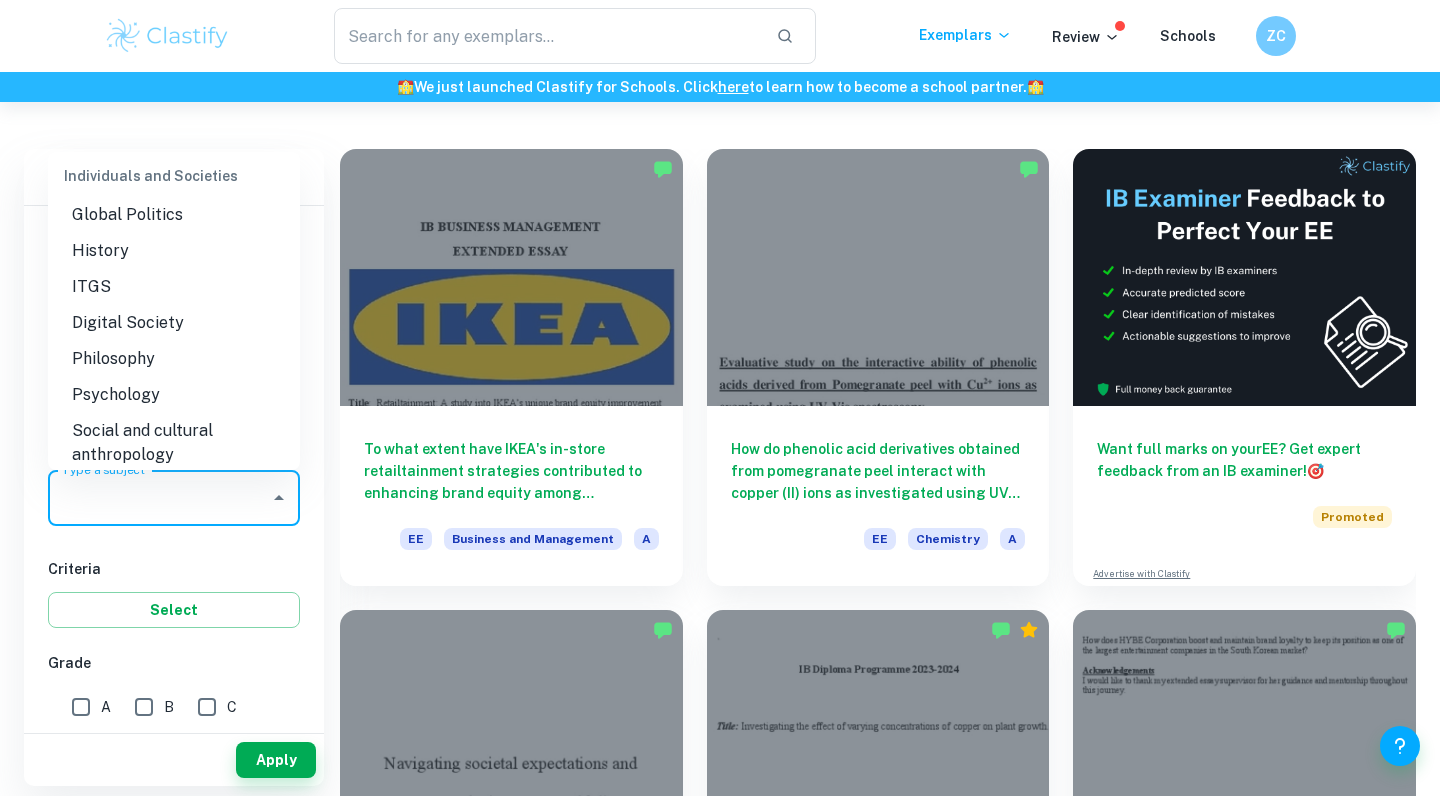 click on "Psychology" at bounding box center (174, 395) 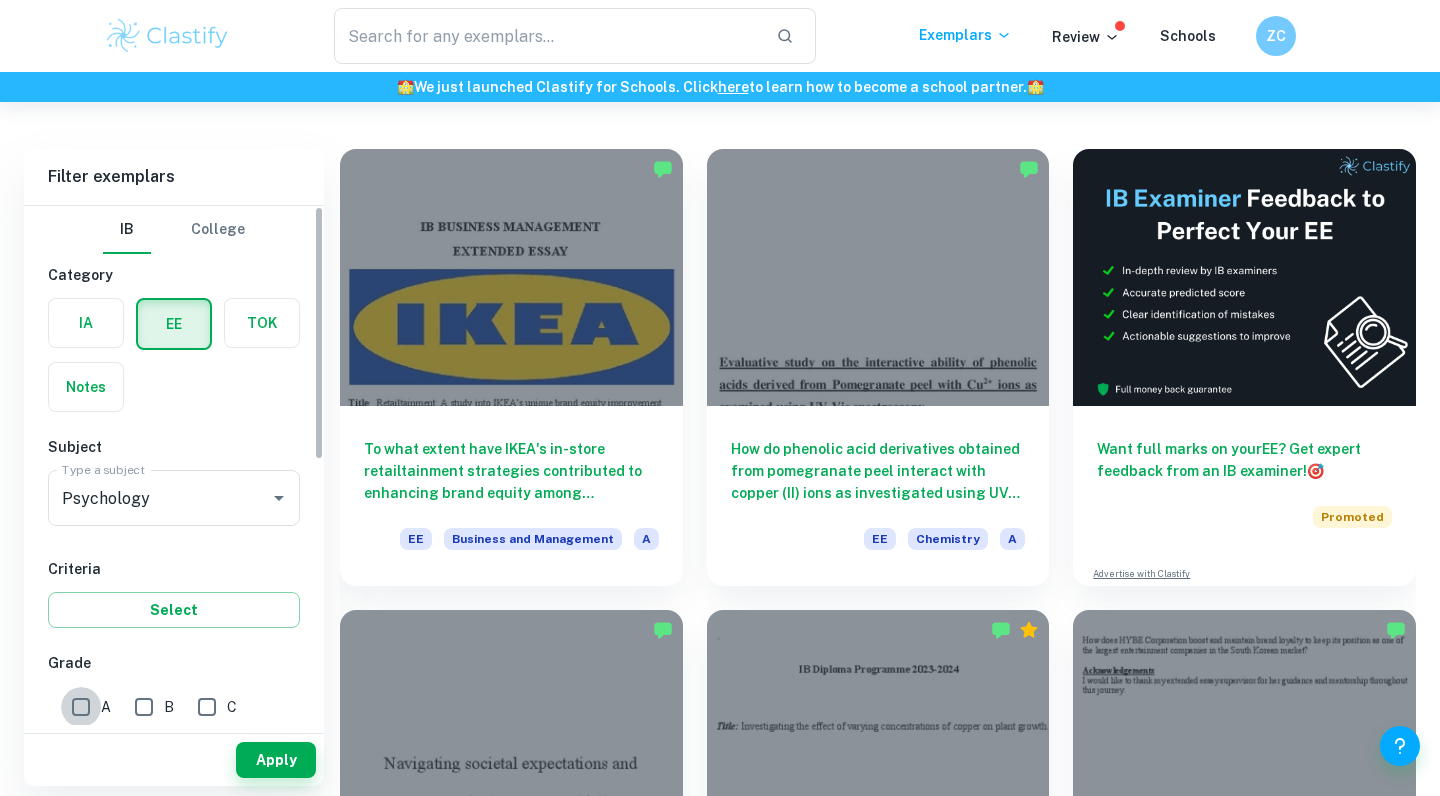 click on "A" at bounding box center [81, 707] 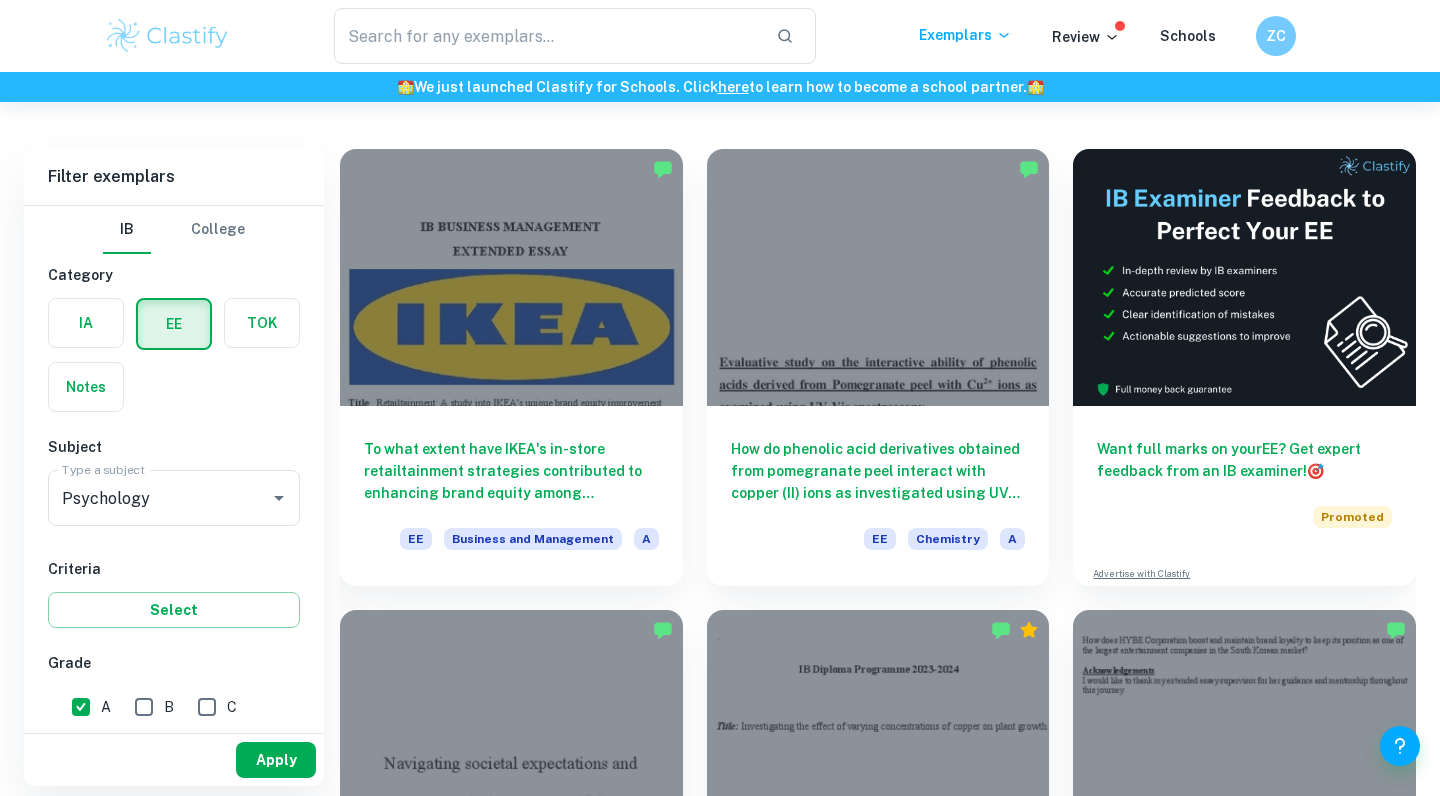 click on "Apply" at bounding box center (276, 760) 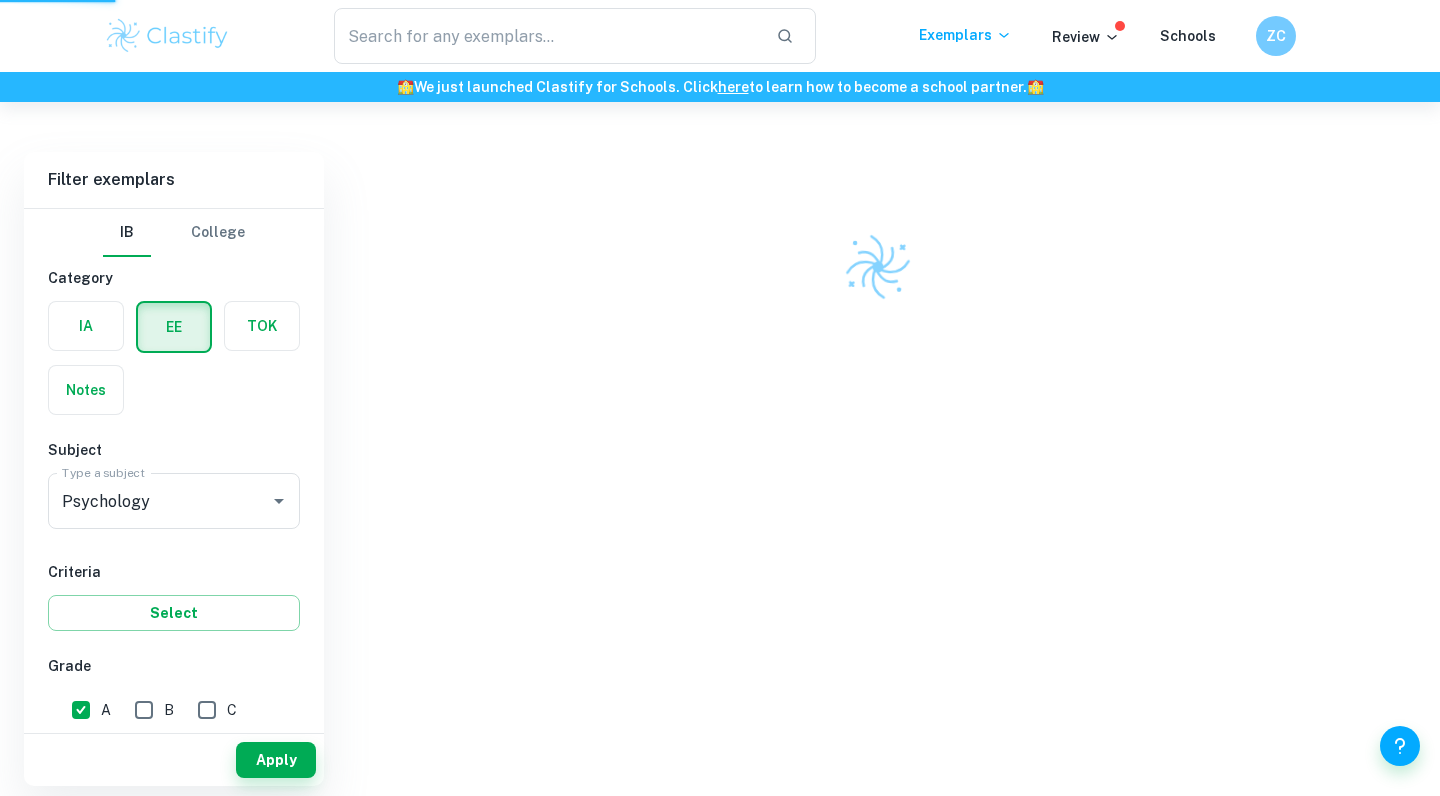 scroll, scrollTop: 102, scrollLeft: 0, axis: vertical 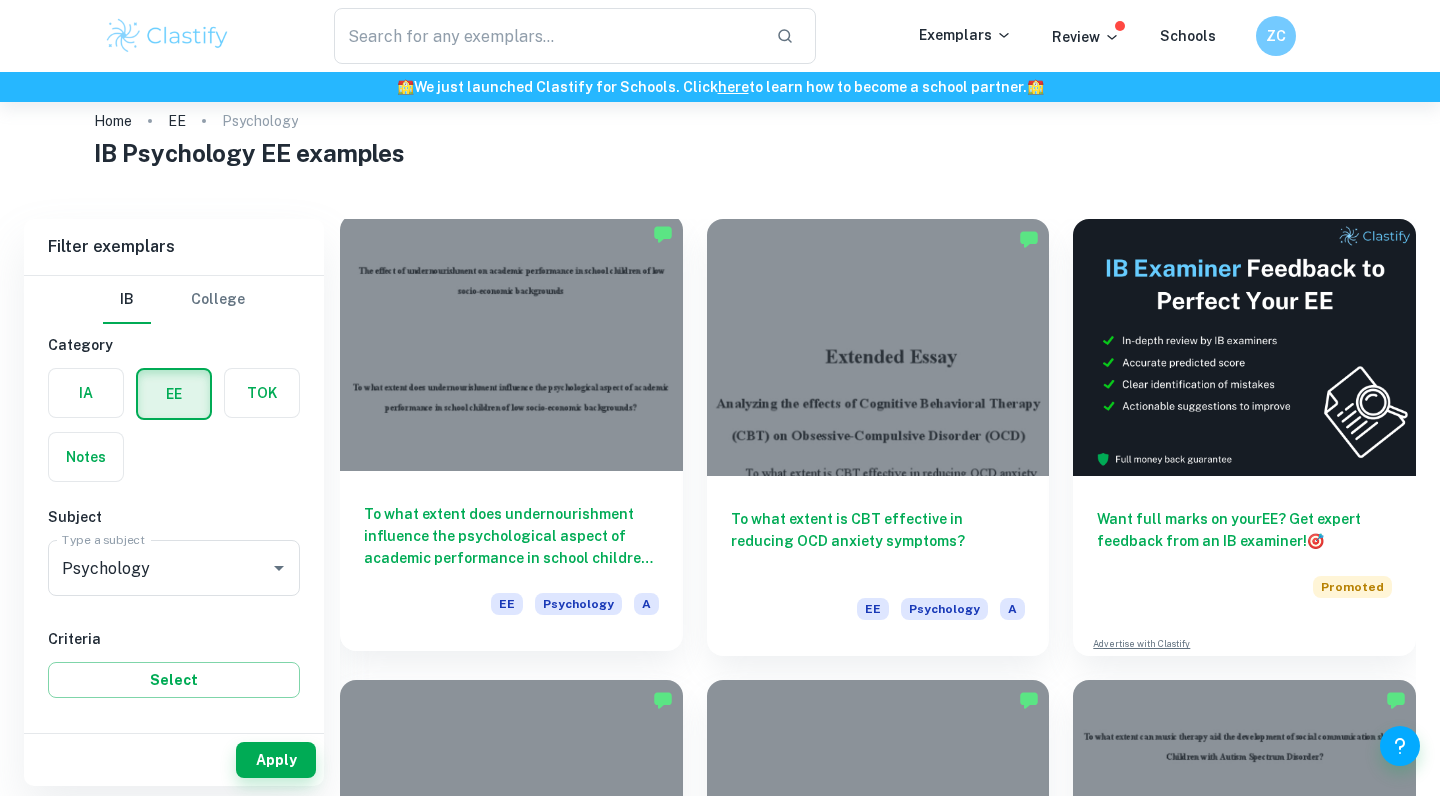 click at bounding box center [511, 342] 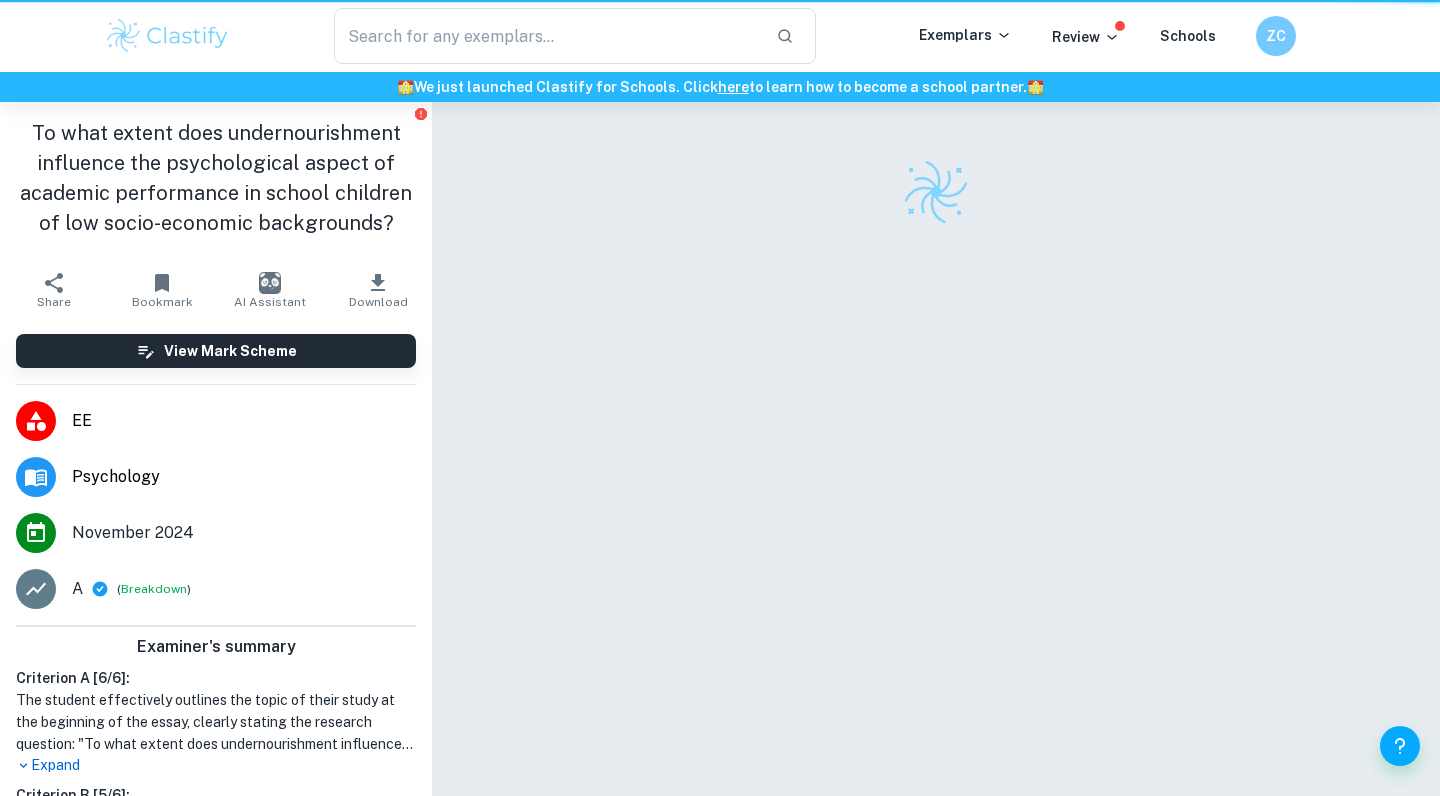 scroll, scrollTop: 0, scrollLeft: 0, axis: both 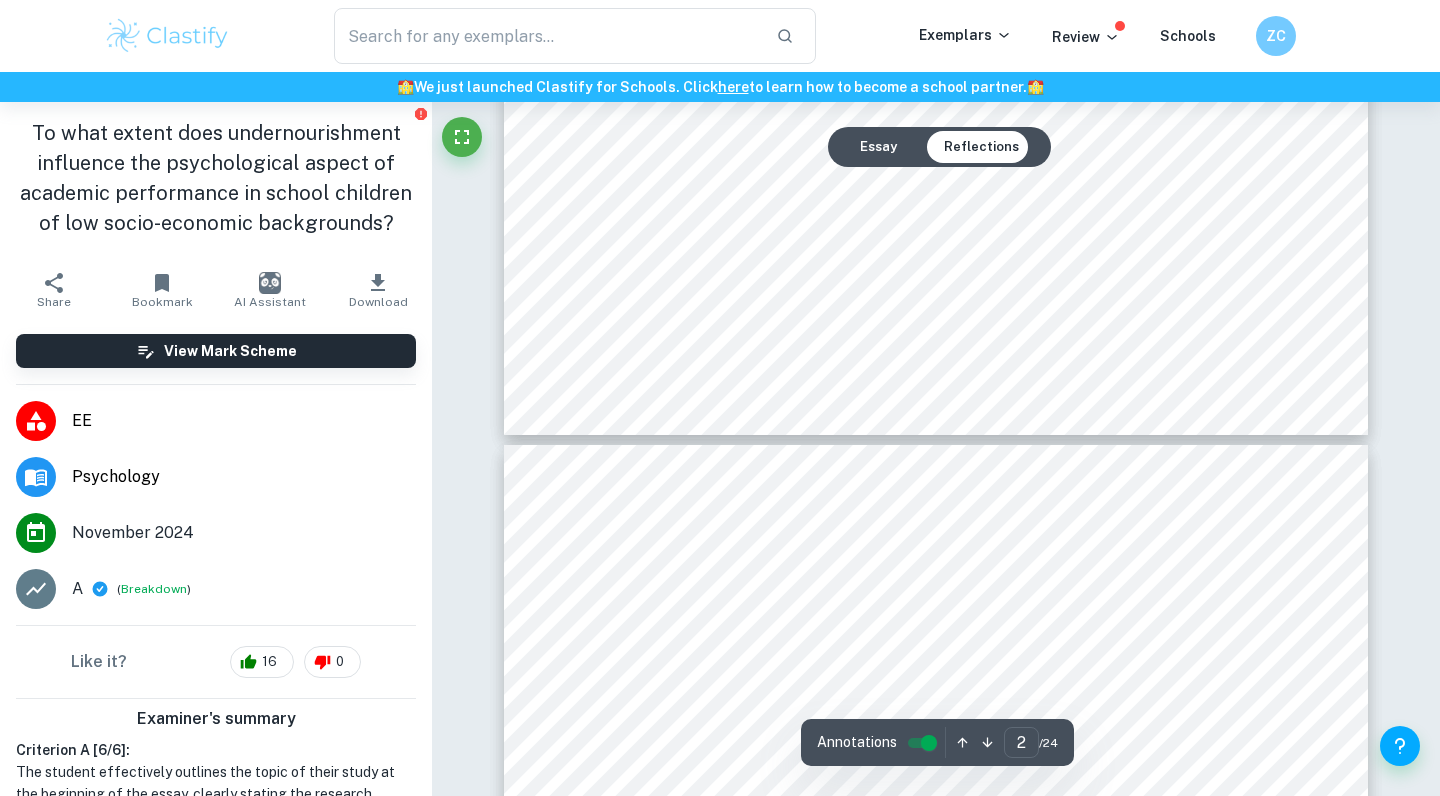 type on "3" 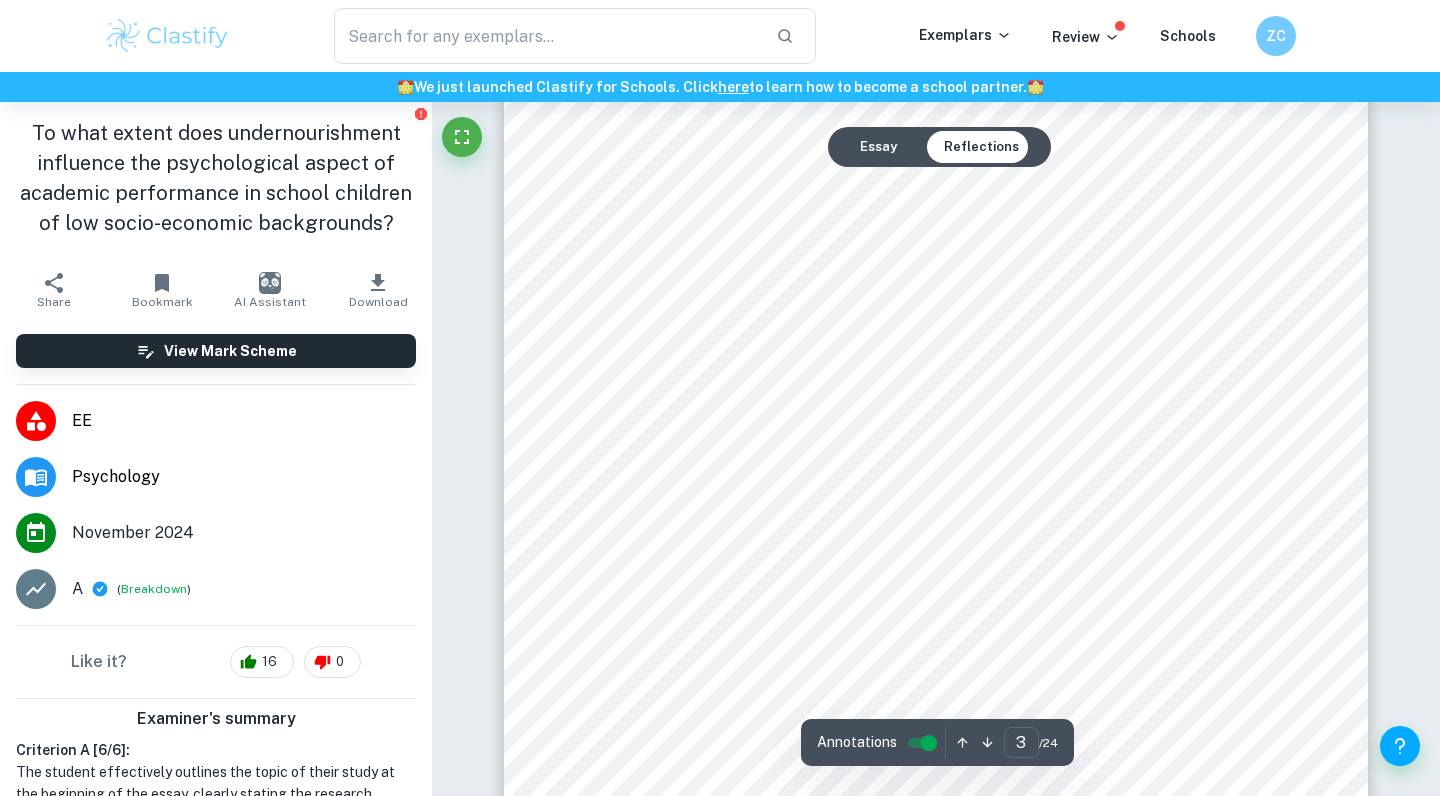 scroll, scrollTop: 2719, scrollLeft: 0, axis: vertical 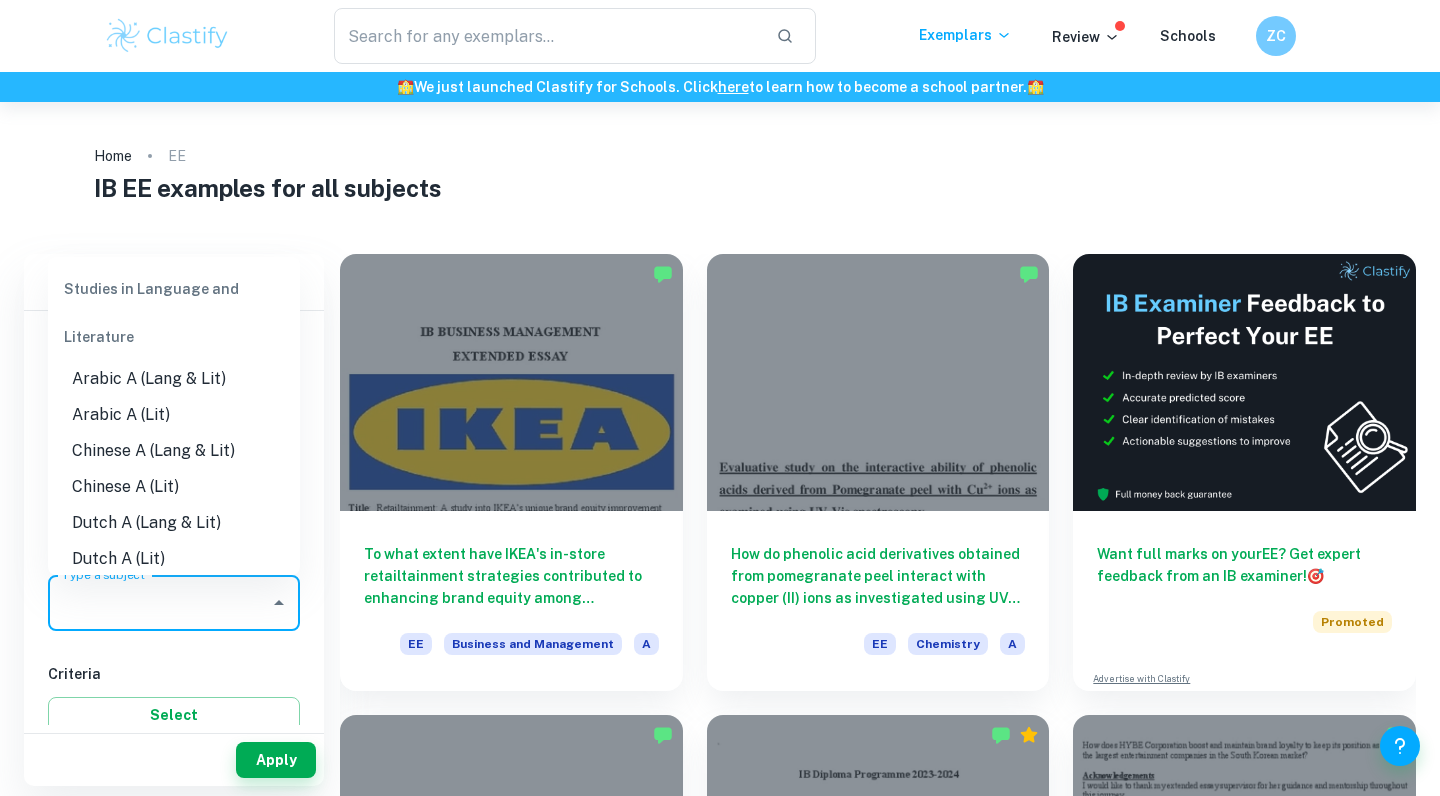 click on "Type a subject" at bounding box center [159, 603] 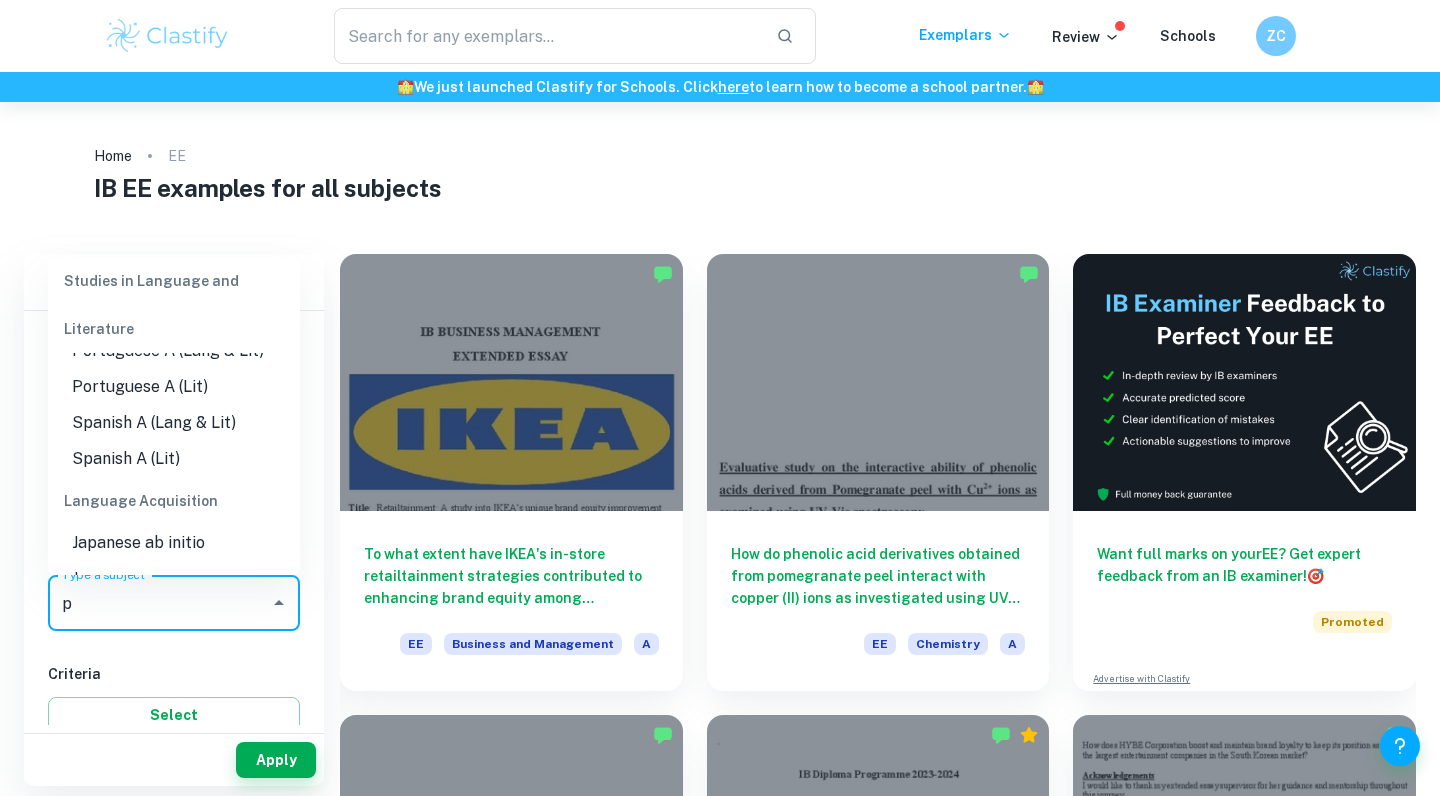 scroll, scrollTop: 0, scrollLeft: 0, axis: both 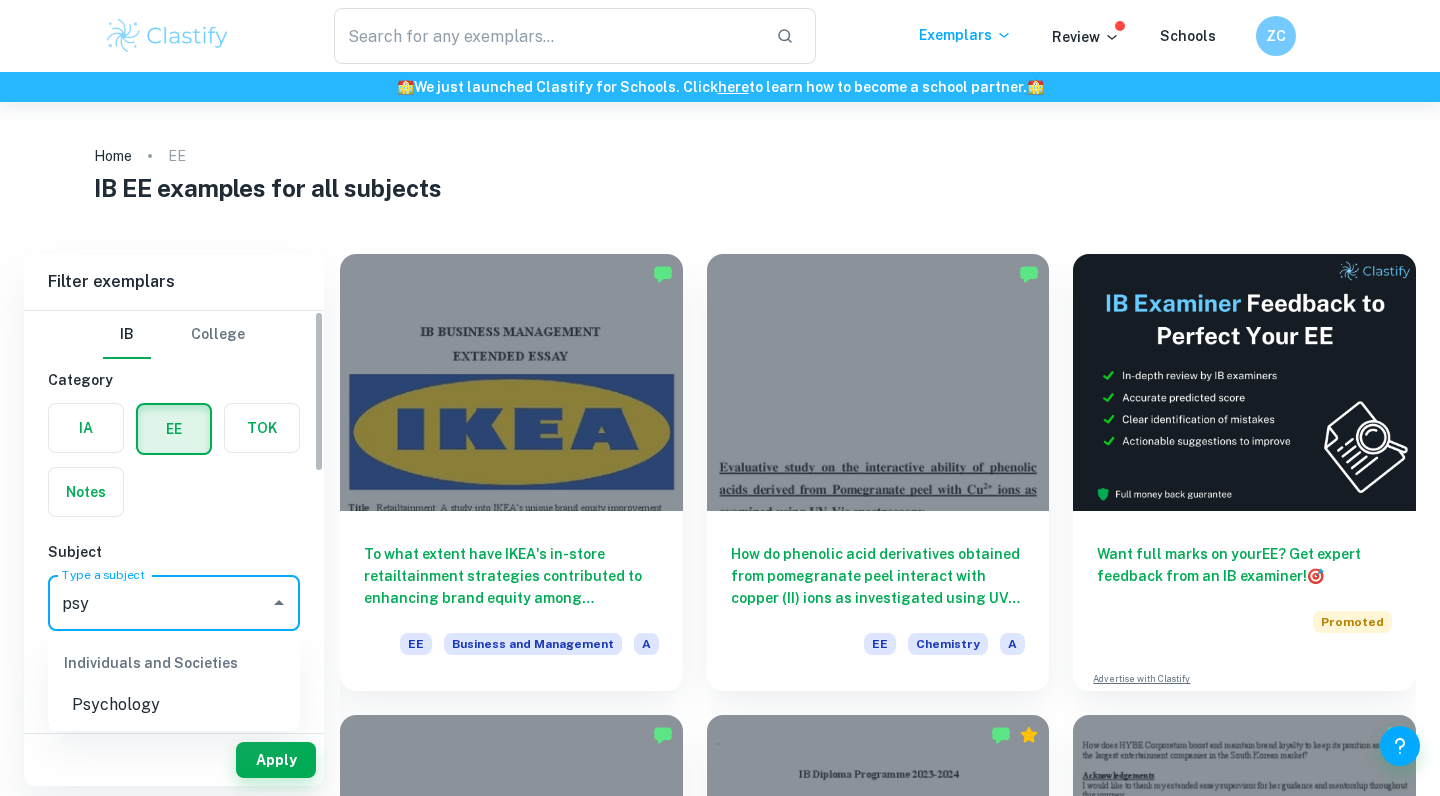 click on "Individuals and Societies Psychology" at bounding box center [174, 681] 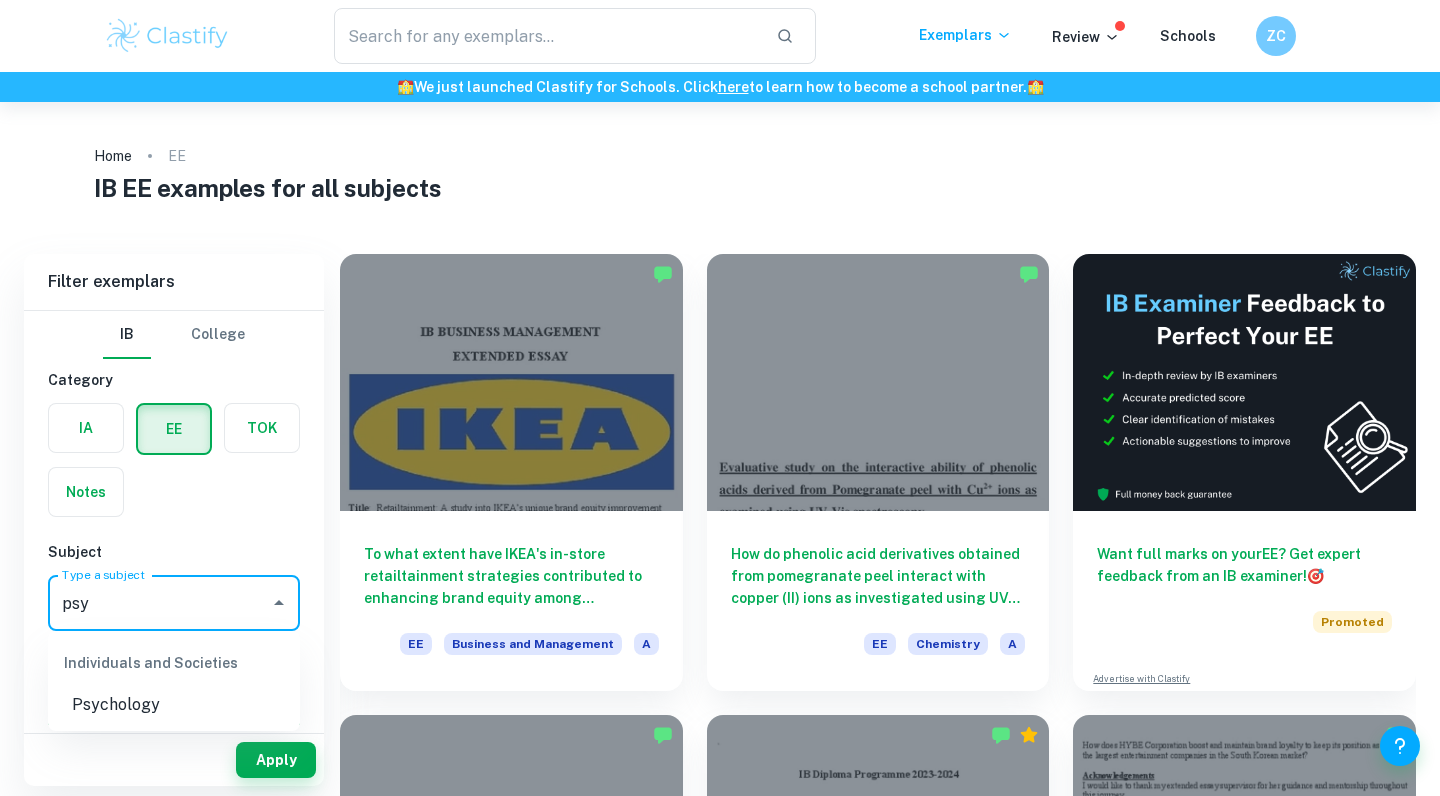 click on "Individuals and Societies Psychology" at bounding box center (174, 681) 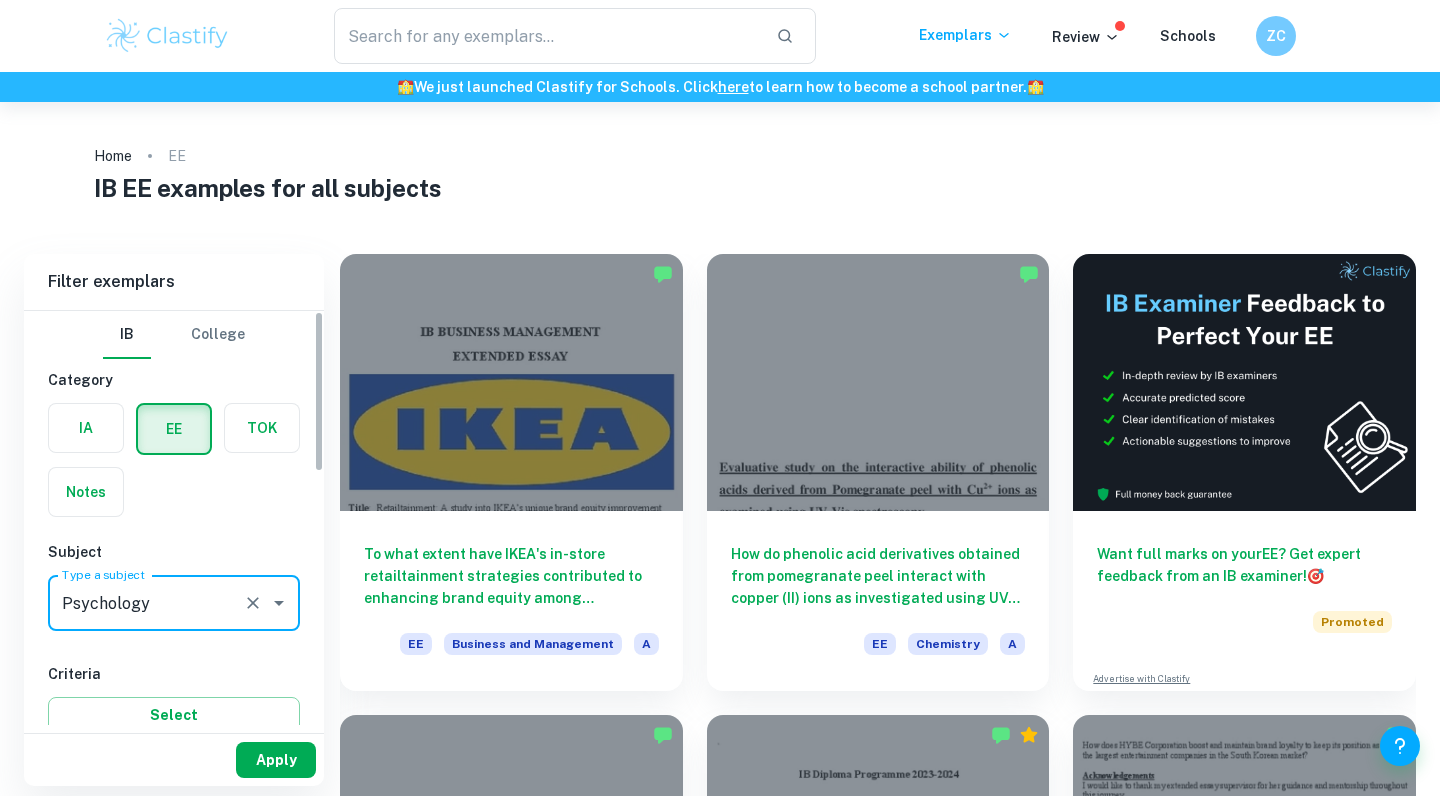 click on "Apply" at bounding box center (276, 760) 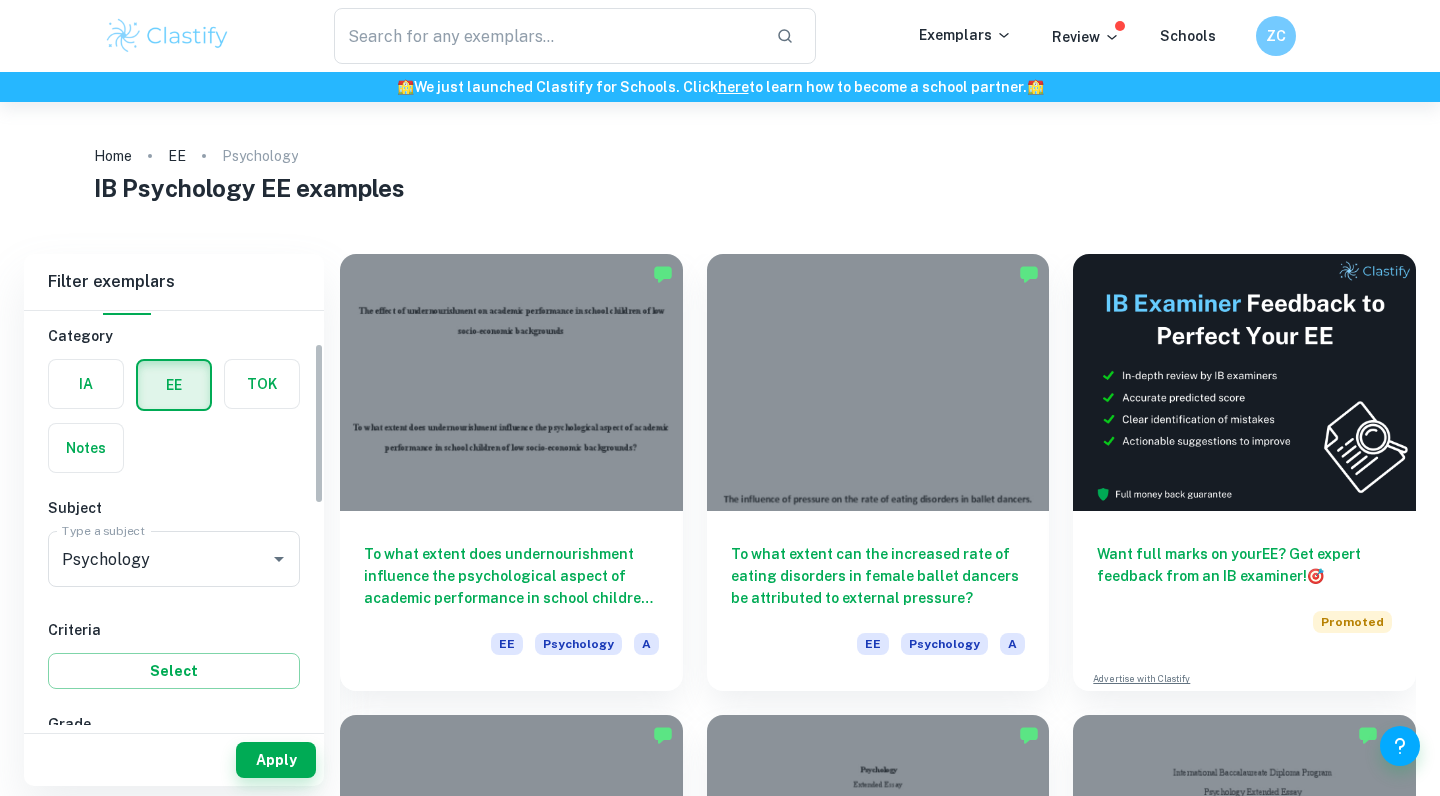 scroll, scrollTop: 127, scrollLeft: 0, axis: vertical 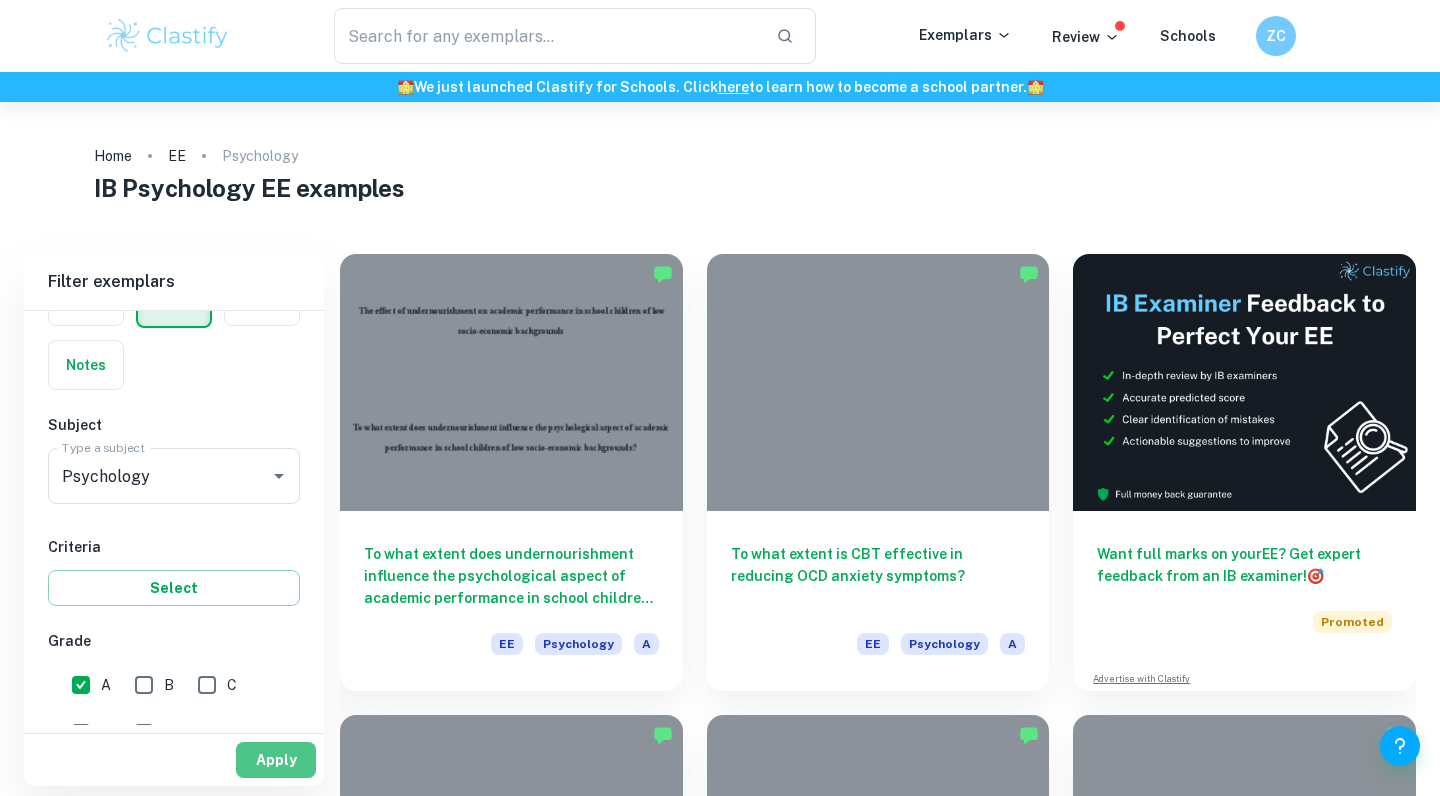 click on "Apply" at bounding box center [276, 760] 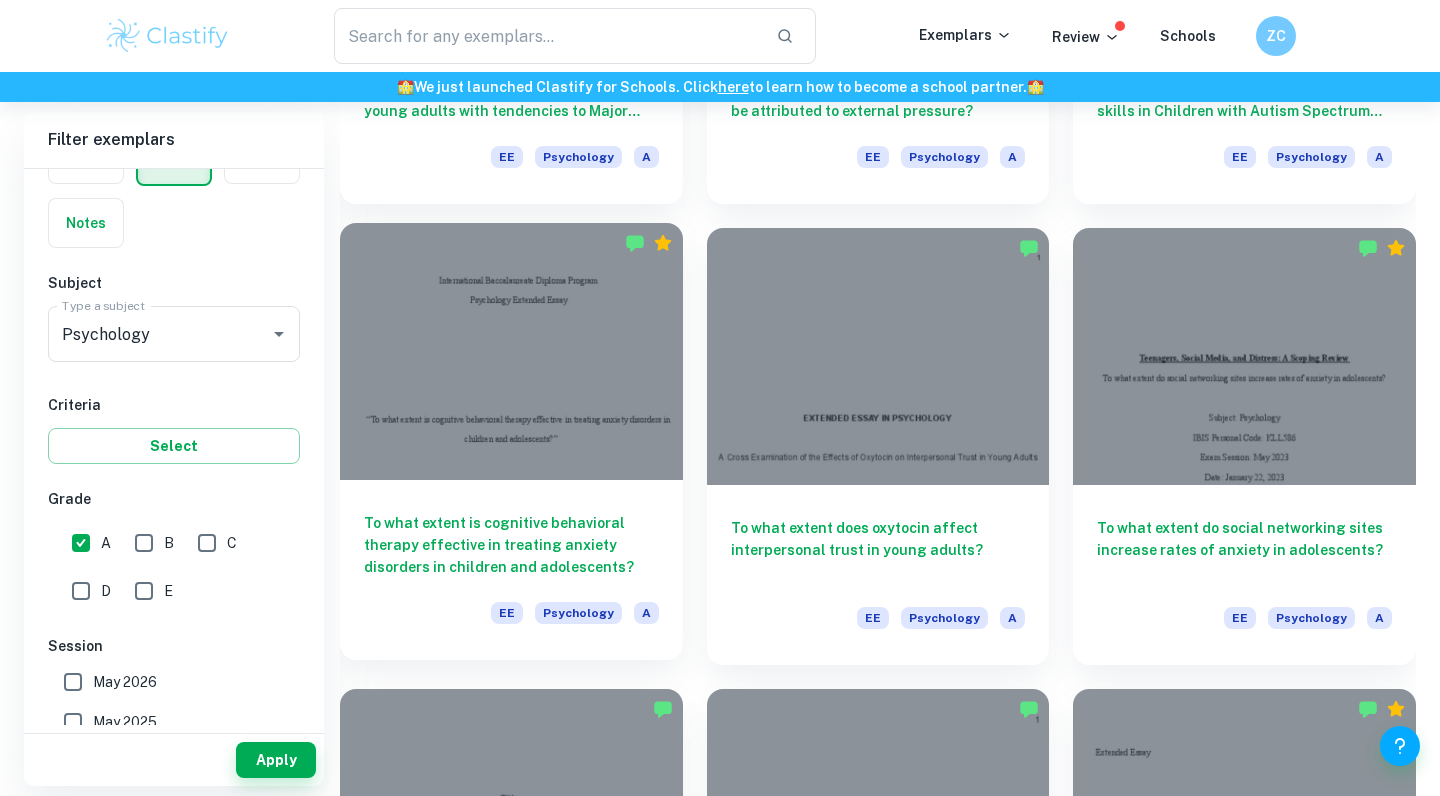 scroll, scrollTop: 947, scrollLeft: 0, axis: vertical 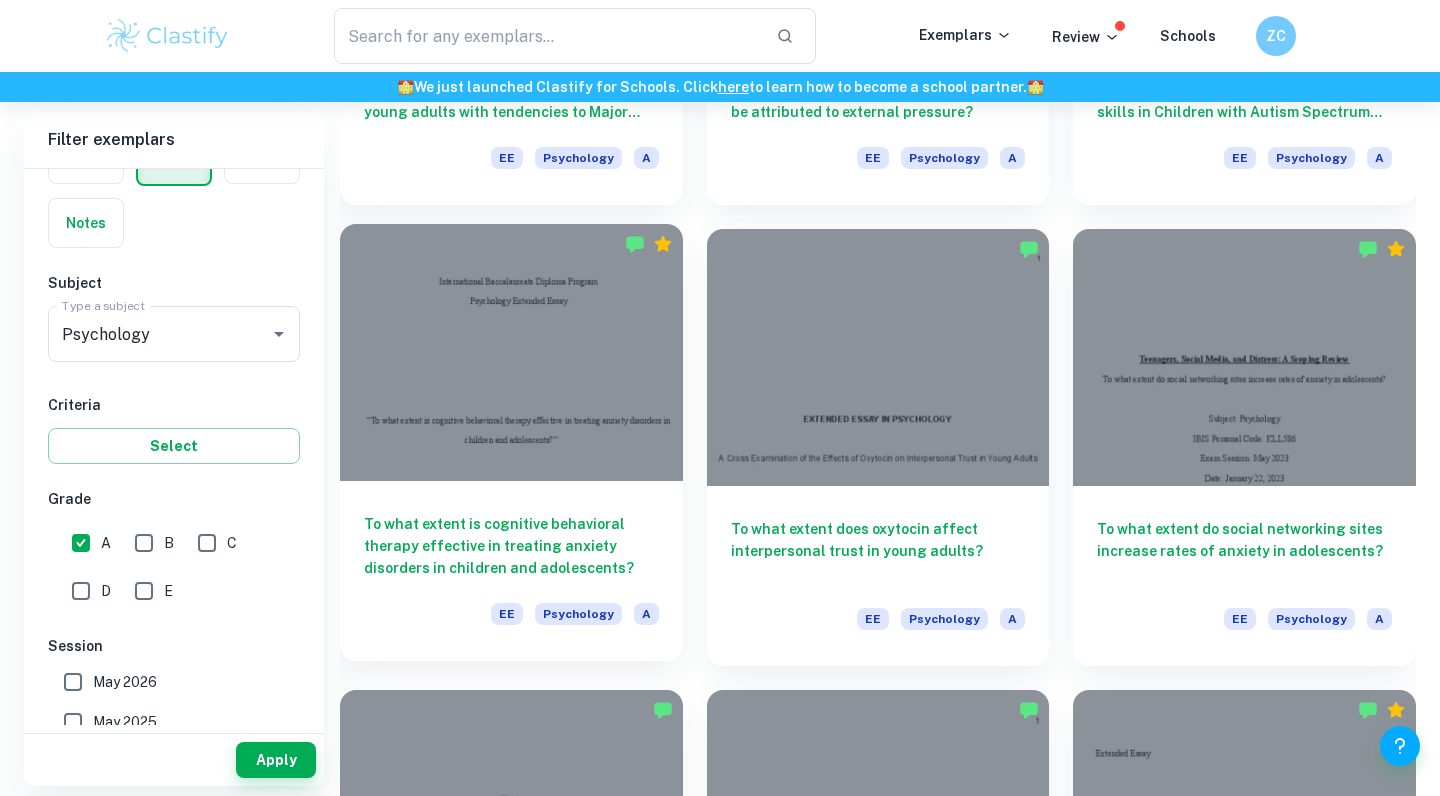 click on "To what extent is cognitive behavioral therapy effective in treating anxiety disorders in children and adolescents? [EE] [PSYCHOLOGY] [NUMBER]" at bounding box center (511, 571) 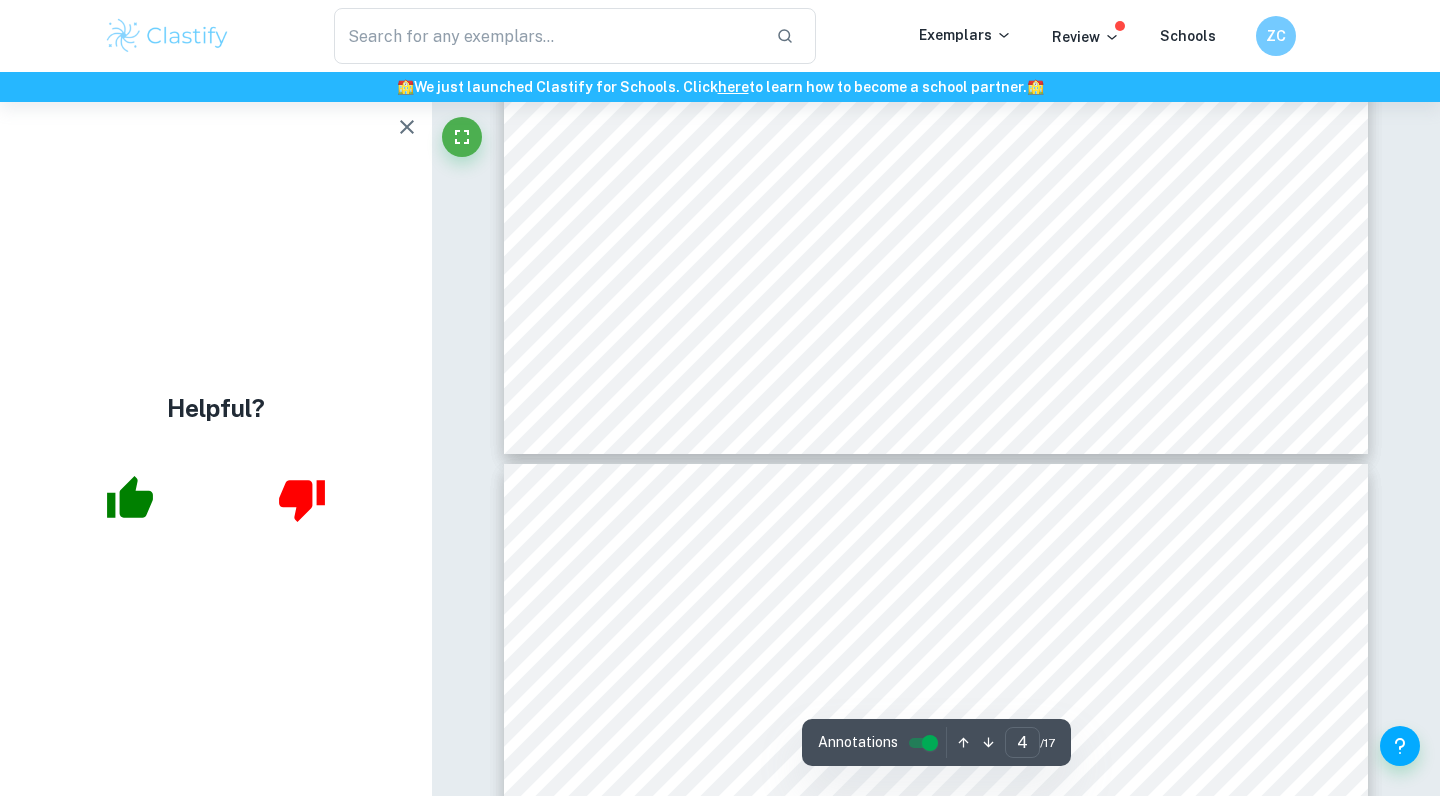 scroll, scrollTop: 4726, scrollLeft: 0, axis: vertical 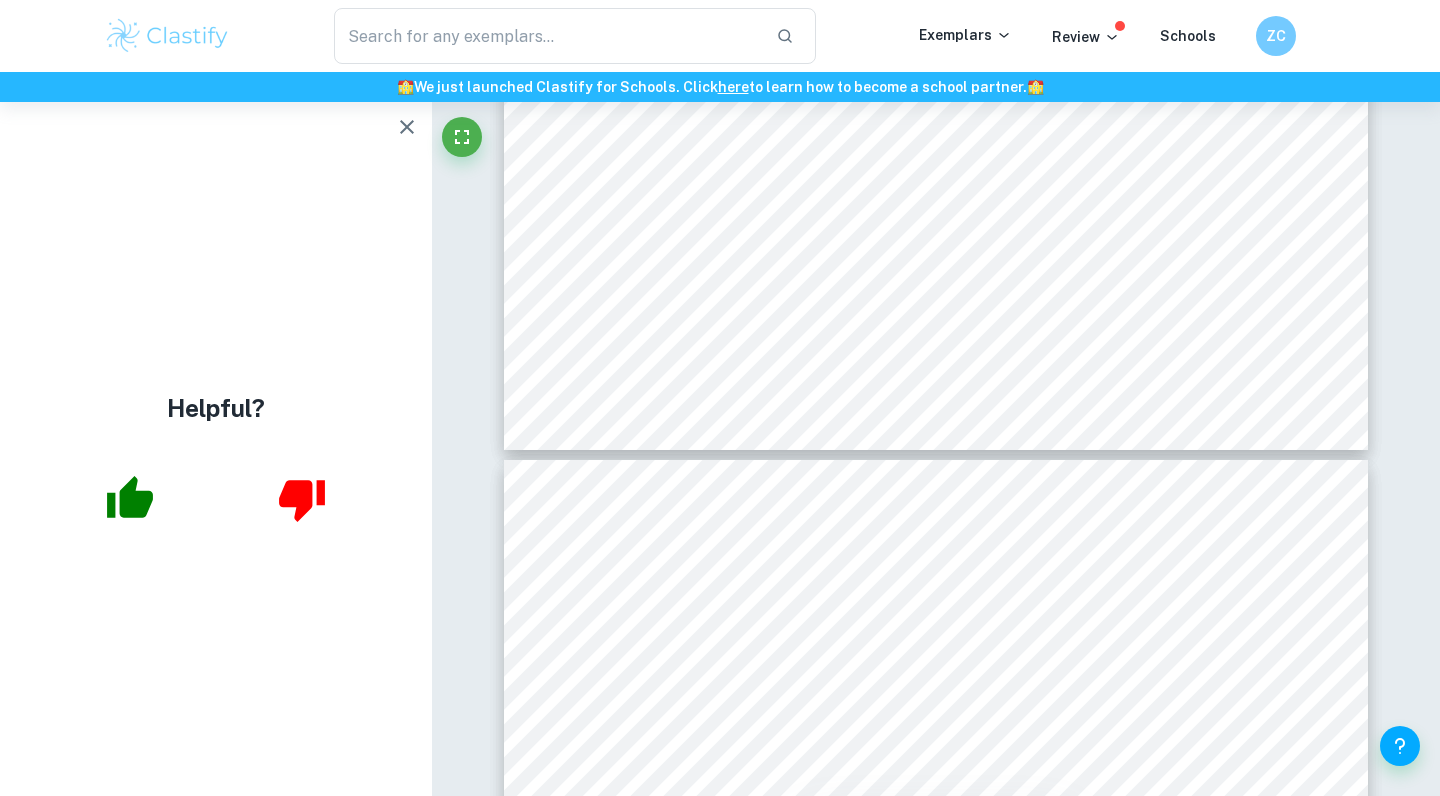click on "Correct Criterion A The student outlines the topic of their study at the beginning of the essay, making its aim clear to the reader Comment The student outlines the topic of their study by introducing cognitive behavioral therapy (CBT) and its relevance in treating anxiety disorders in children and adolescents. The essay begins with a definition of CBT and its core principles, stating, “The overall goal of CBT is to shift negative thinking, feelings, and behavior to turn them into something positive.” The research question is explicitly stated: “To what extent is cognitive-behavioral therapy effective in treating anxiety disorders in children and adolescents?” This clarity allows the reader to understand the focus of the EE right from the start. Written by [FIRST] [LAST] Correct Criterion A The student outlines the topic of their study at the beginning of the essay, making its aim clear to the reader Comment Written by [FIRST] [LAST] Correct Criterion A Comment Written by [FIRST] [LAST] Correct" at bounding box center (936, 5924) 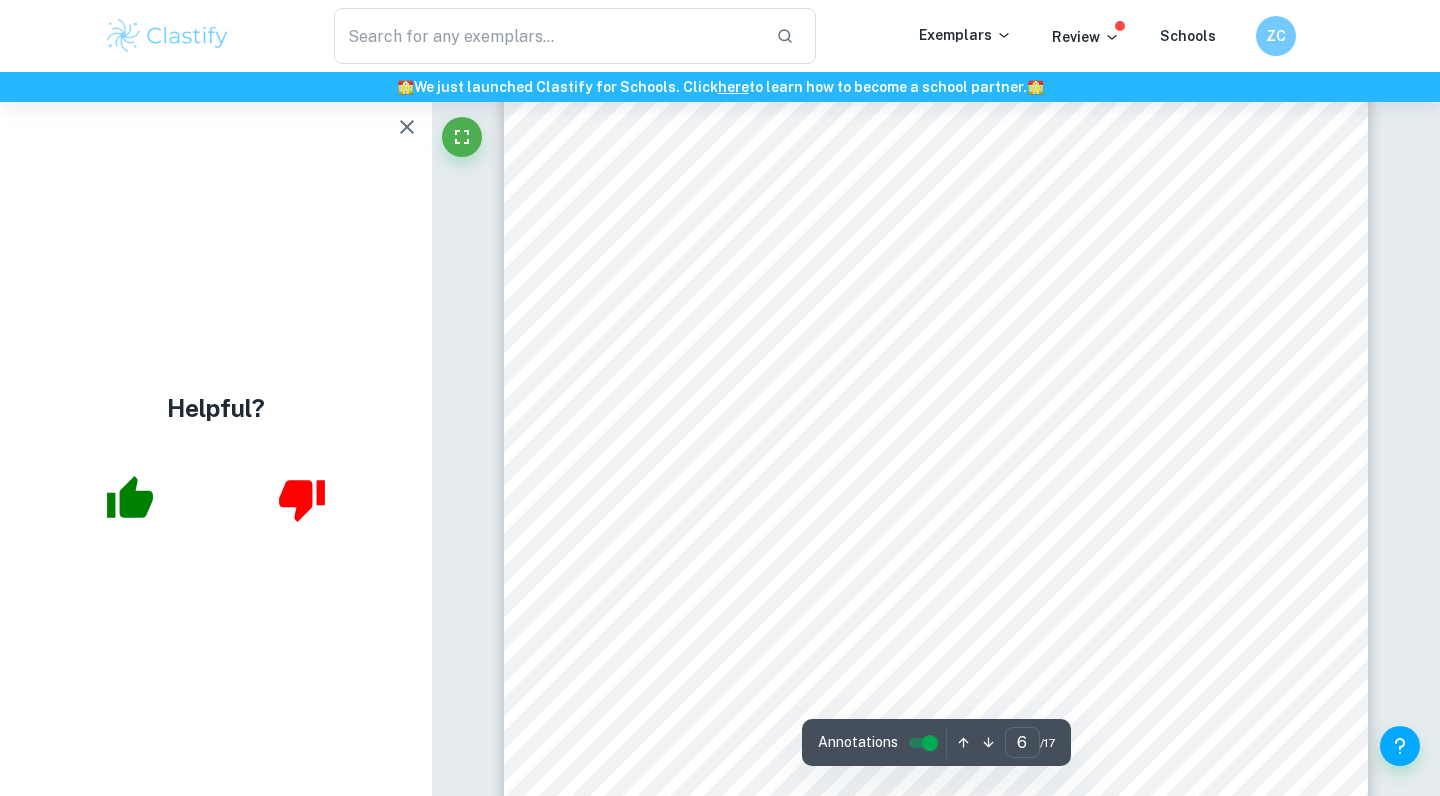 scroll, scrollTop: 6771, scrollLeft: 0, axis: vertical 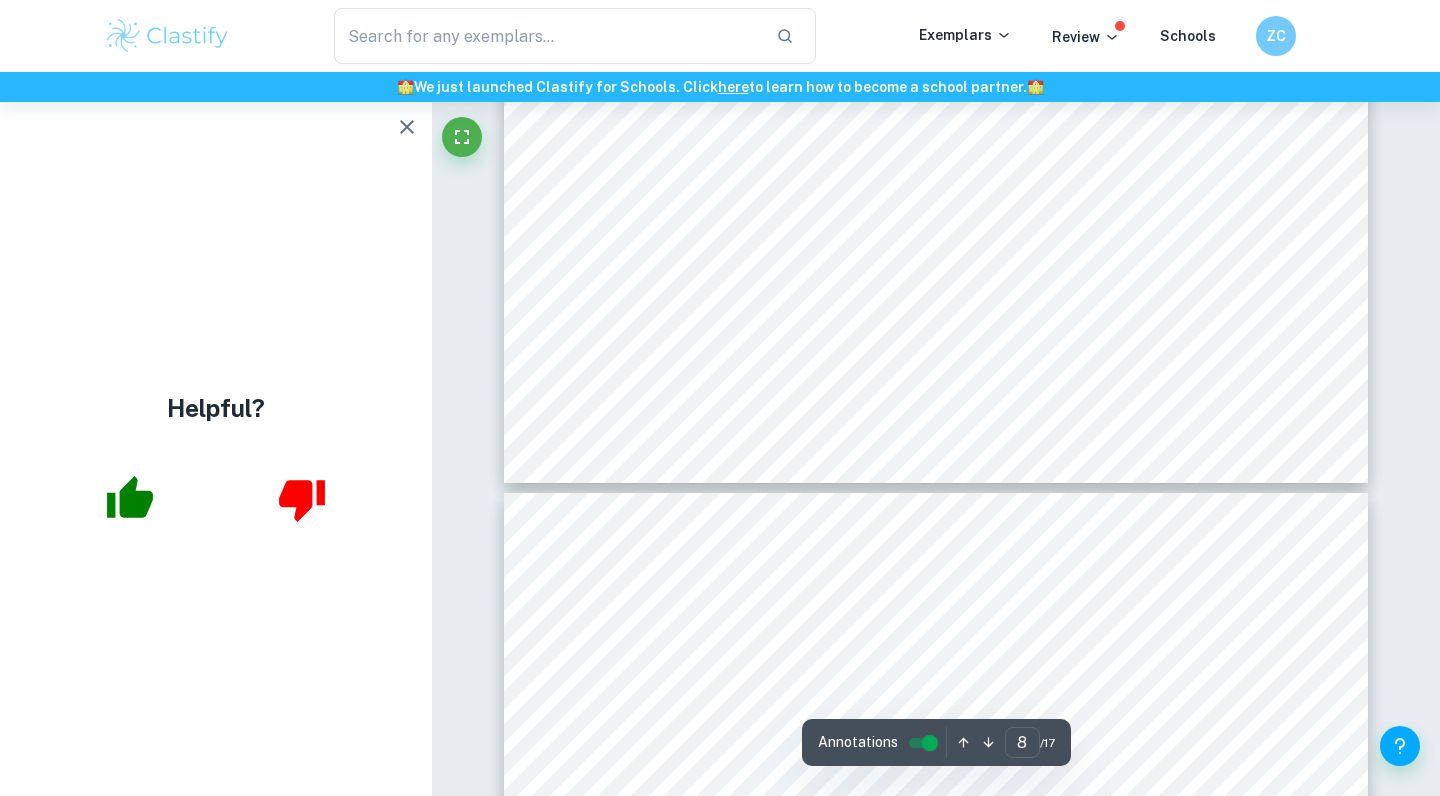 type on "7" 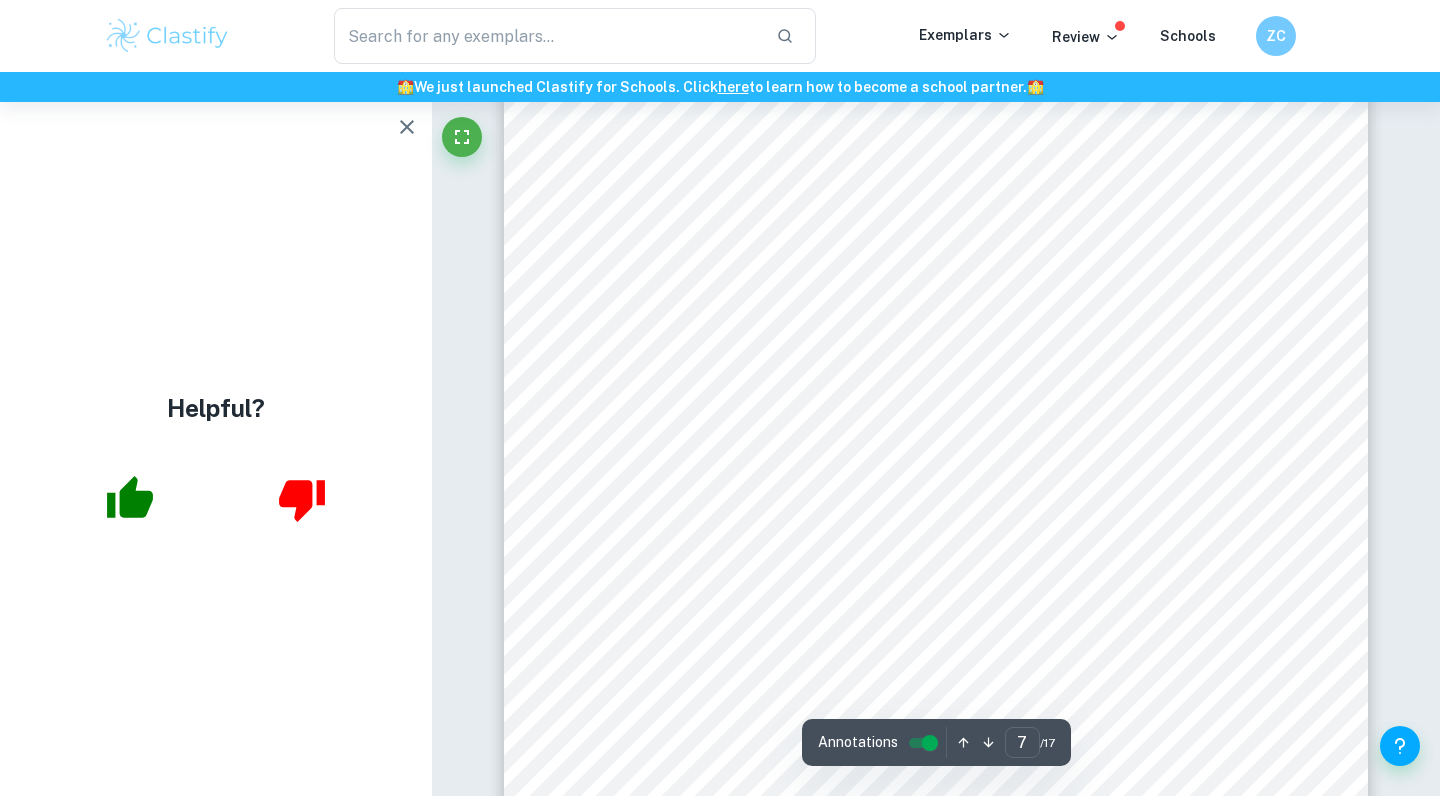 scroll, scrollTop: 7434, scrollLeft: 0, axis: vertical 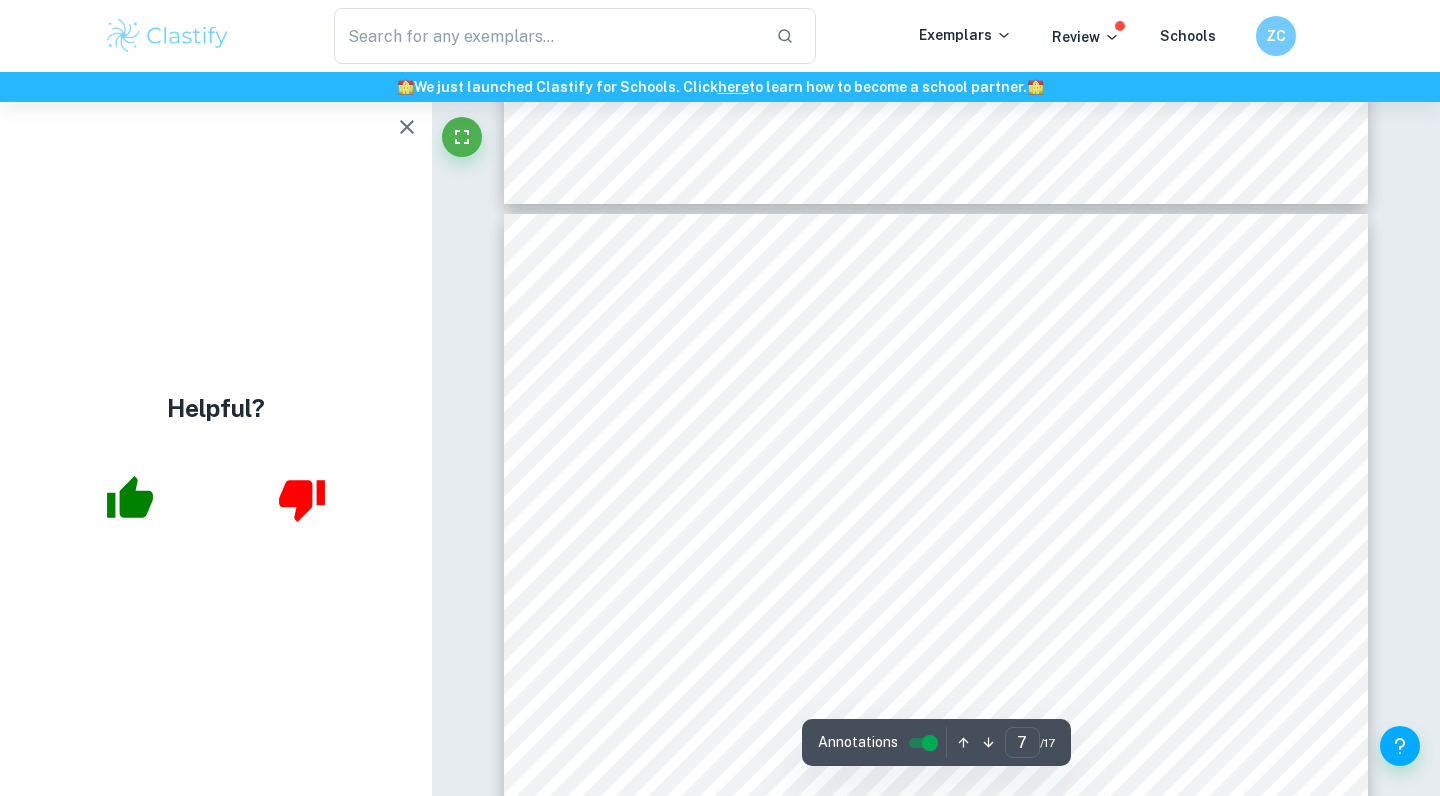 click 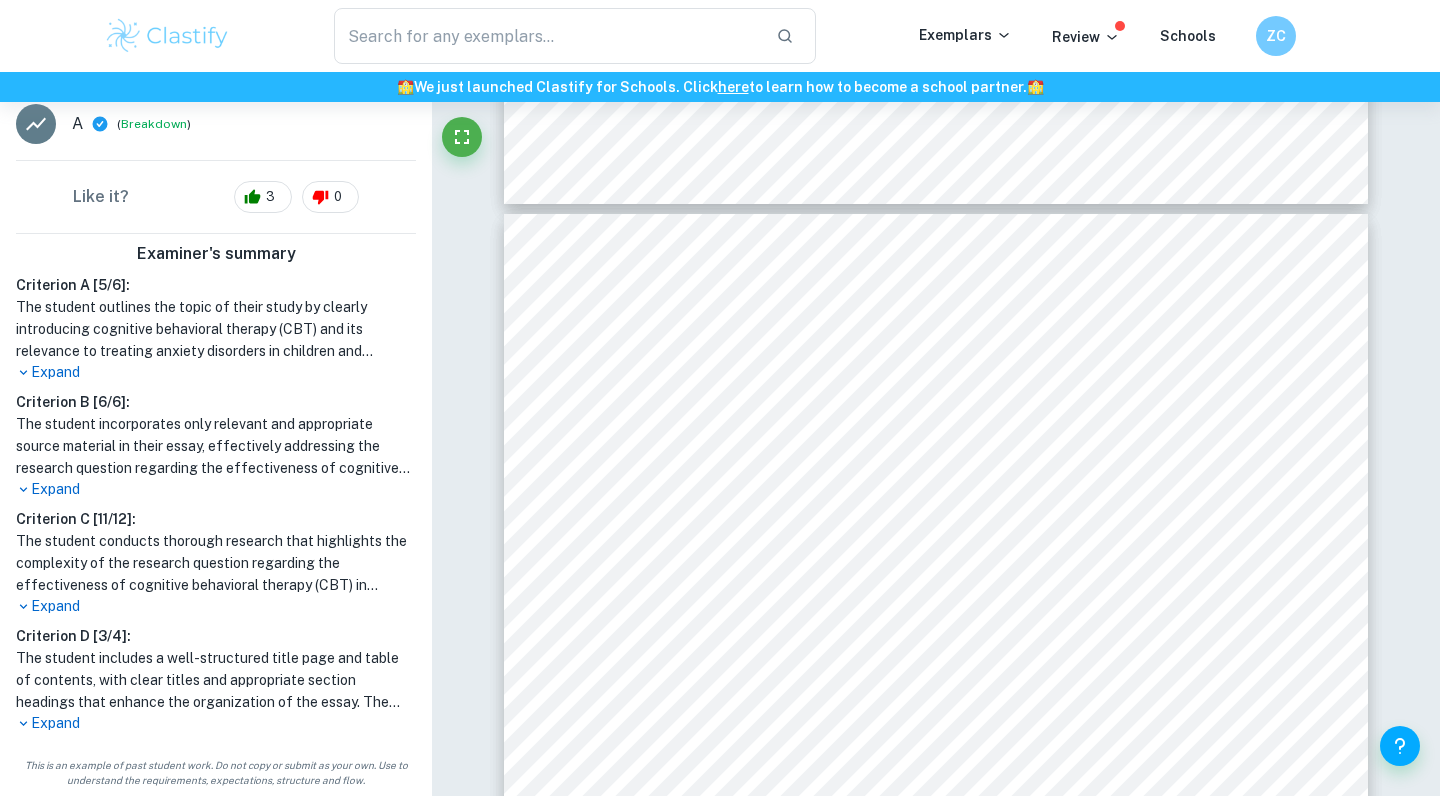 scroll, scrollTop: 435, scrollLeft: 0, axis: vertical 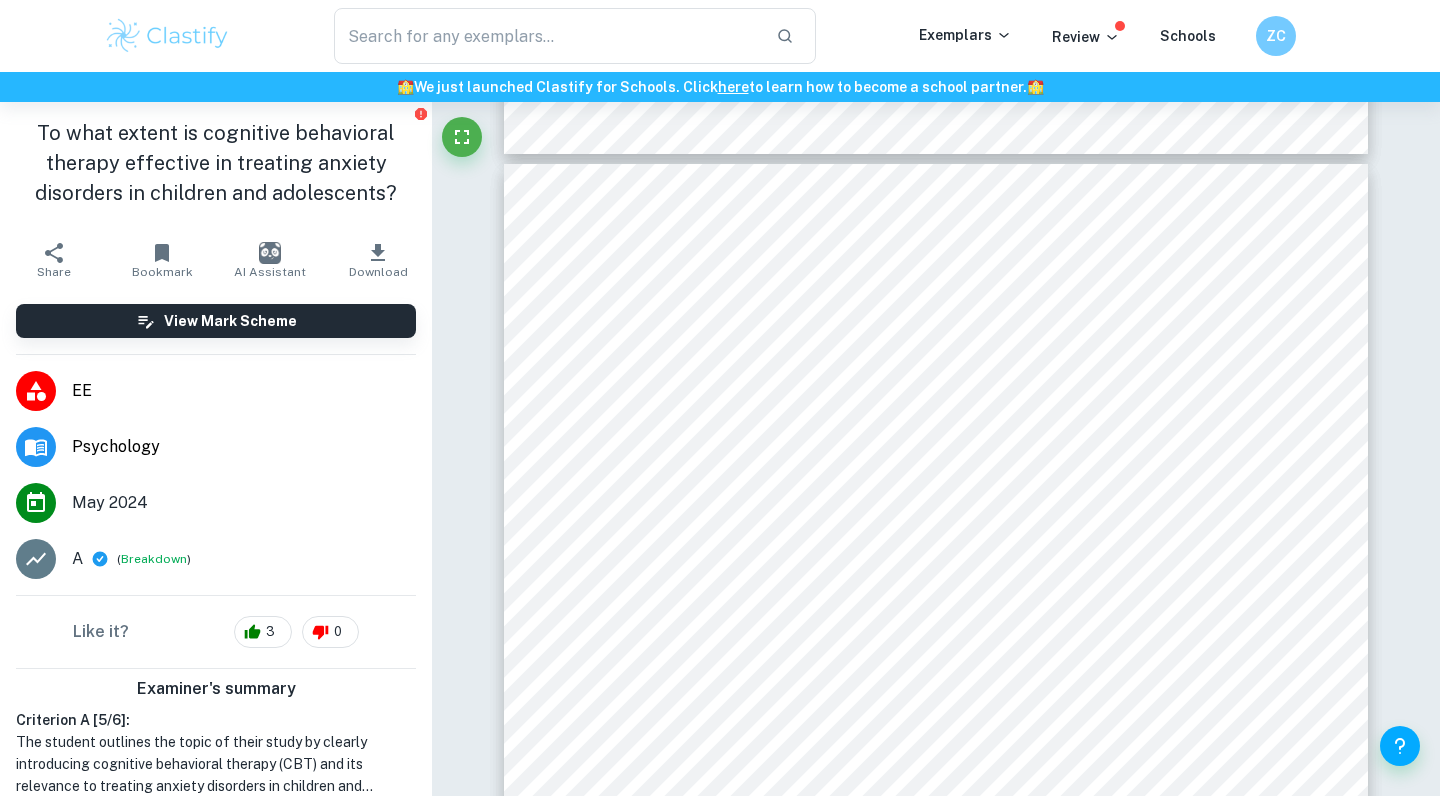 click on "Bookmark" at bounding box center (162, 272) 